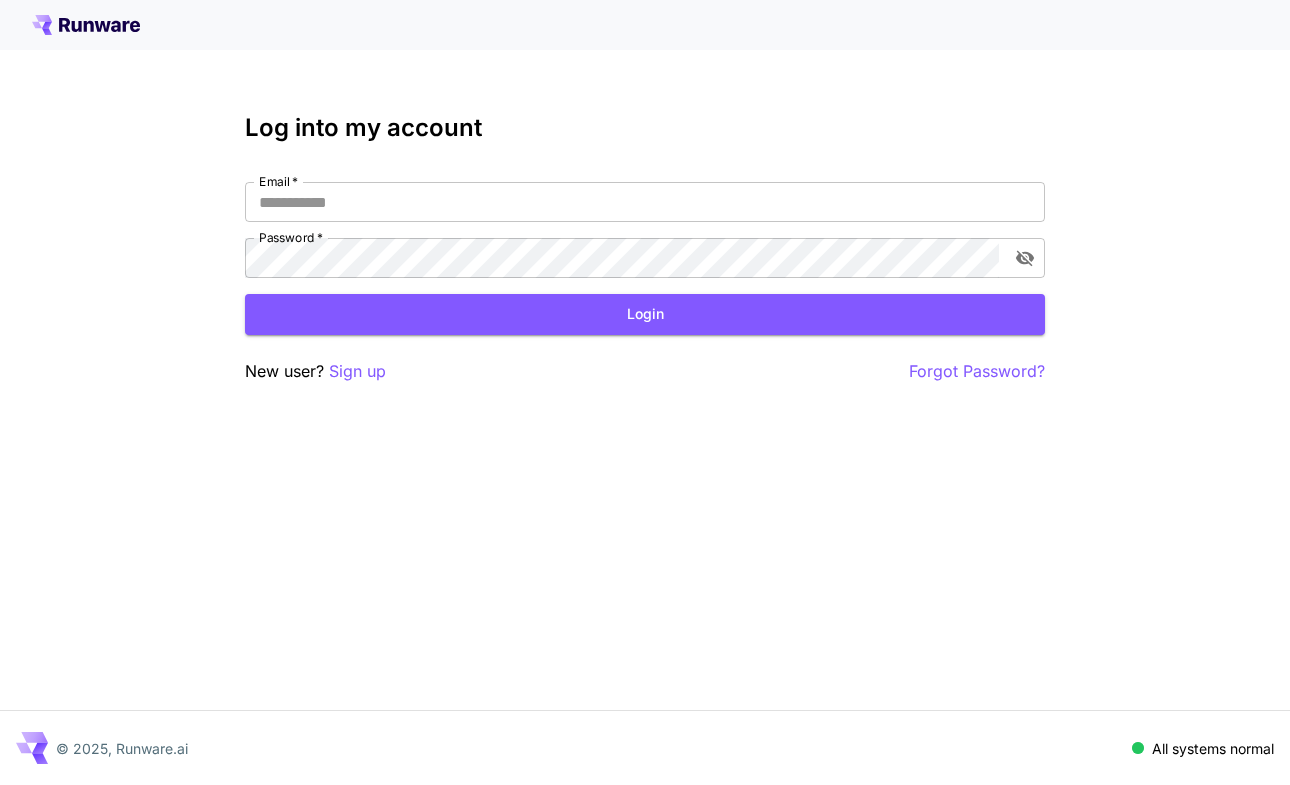 scroll, scrollTop: 0, scrollLeft: 0, axis: both 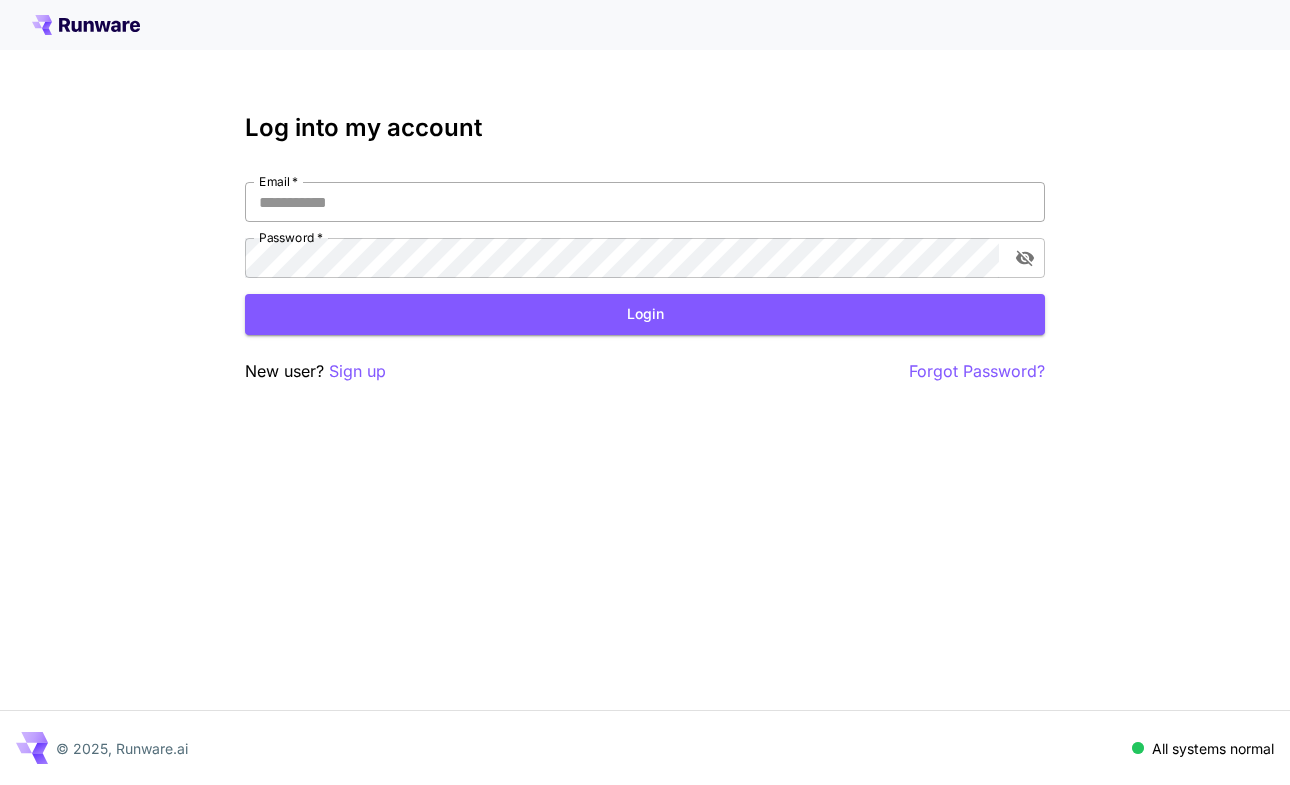 click on "Email   *" at bounding box center (645, 202) 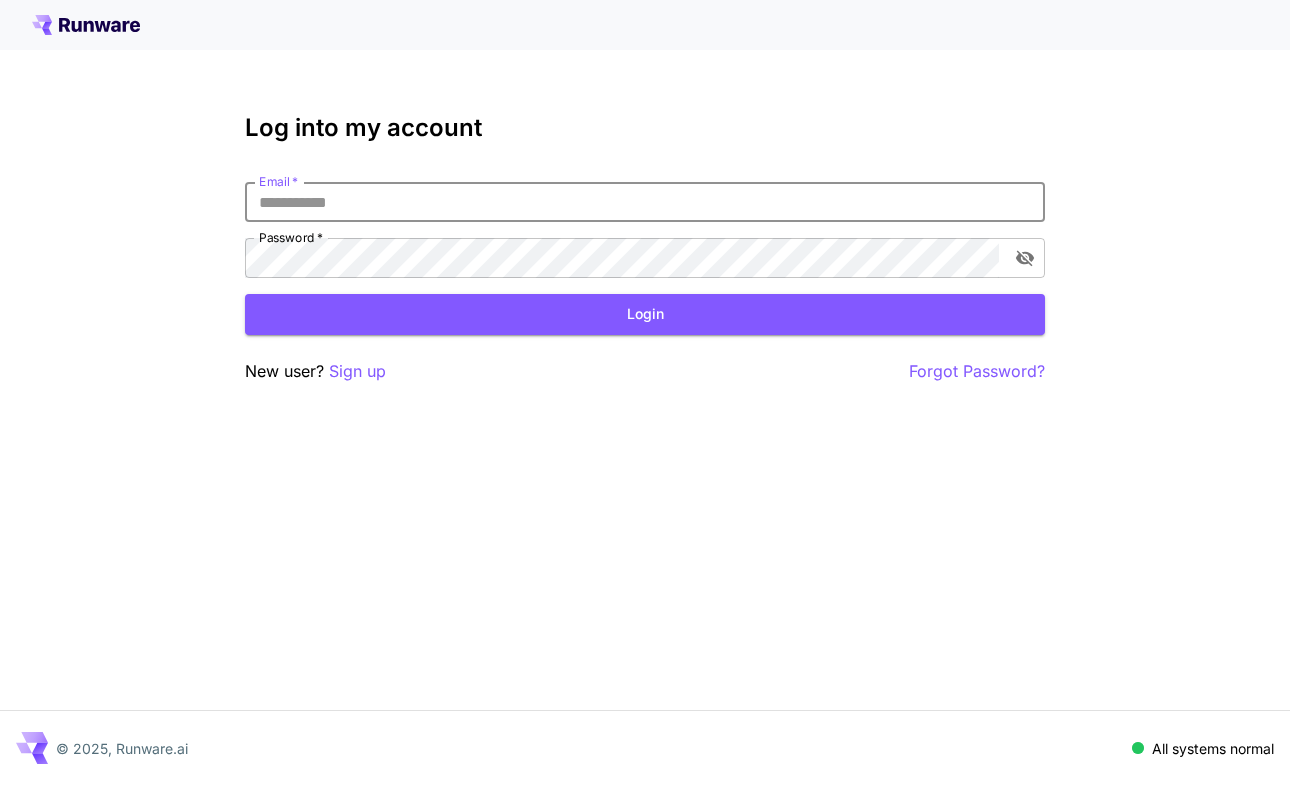 click on "Email   *" at bounding box center (645, 202) 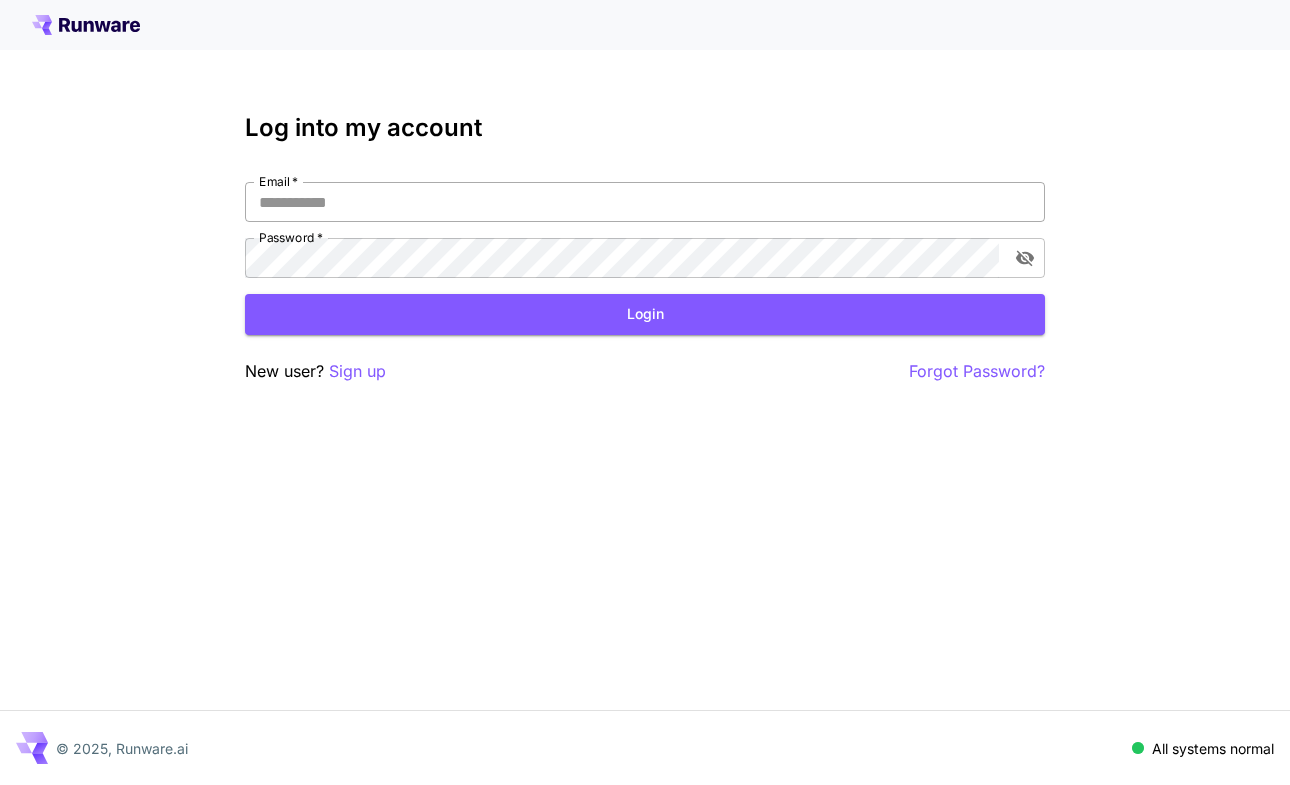 type on "**********" 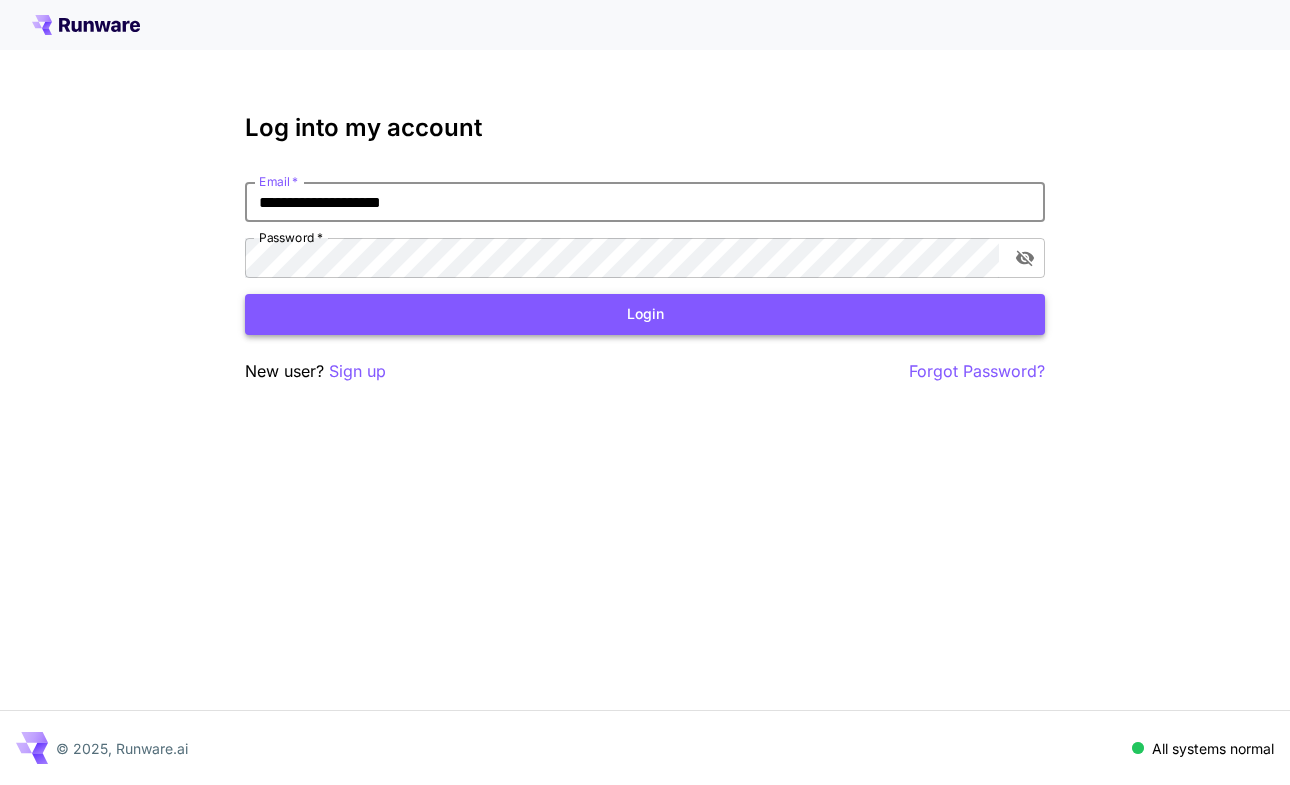 click on "Login" at bounding box center (645, 314) 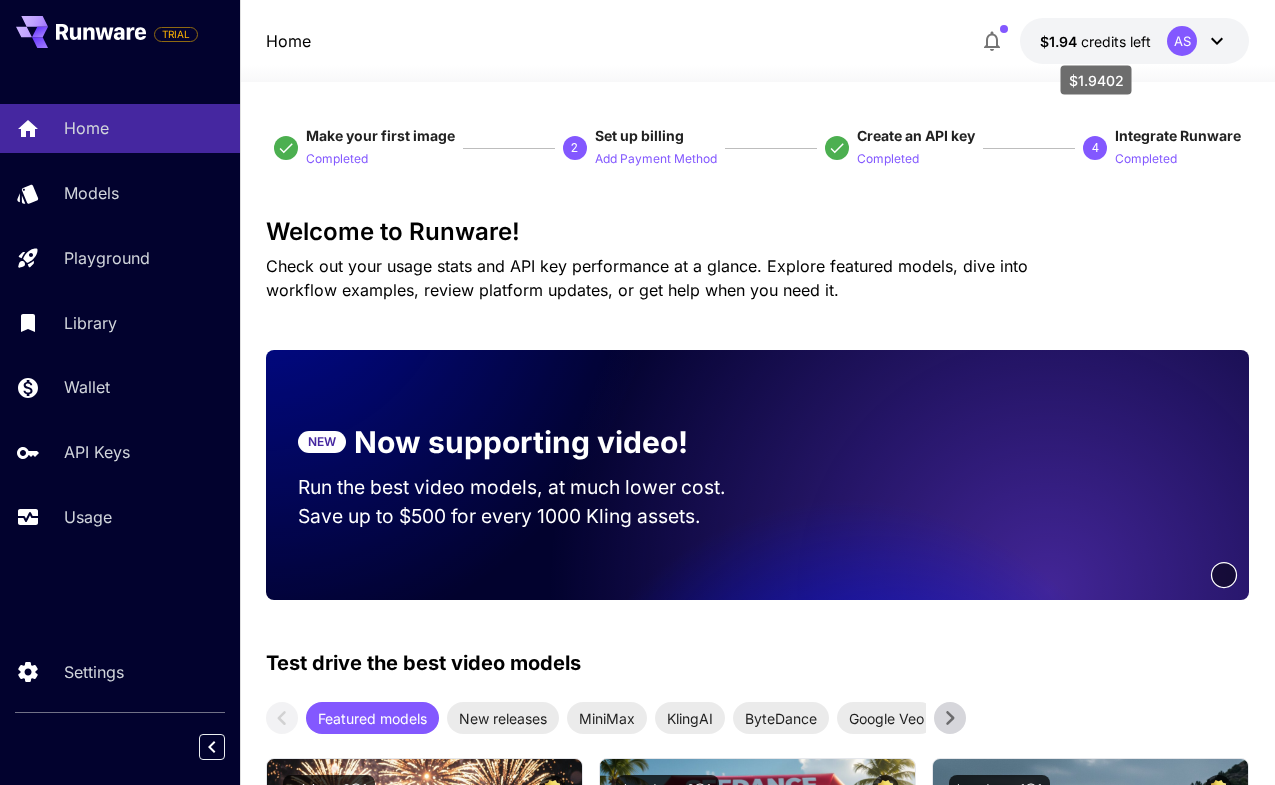 click on "credits left" at bounding box center [1116, 41] 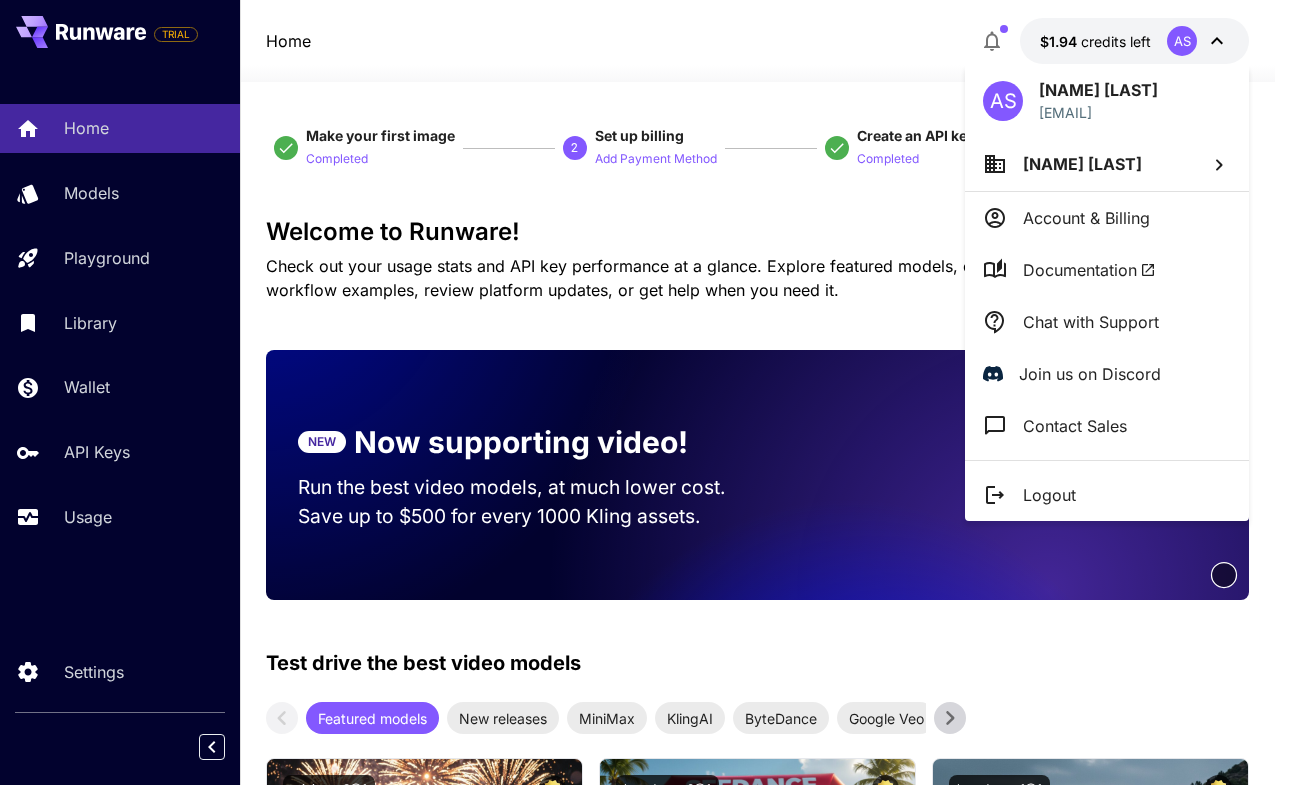 click at bounding box center (645, 392) 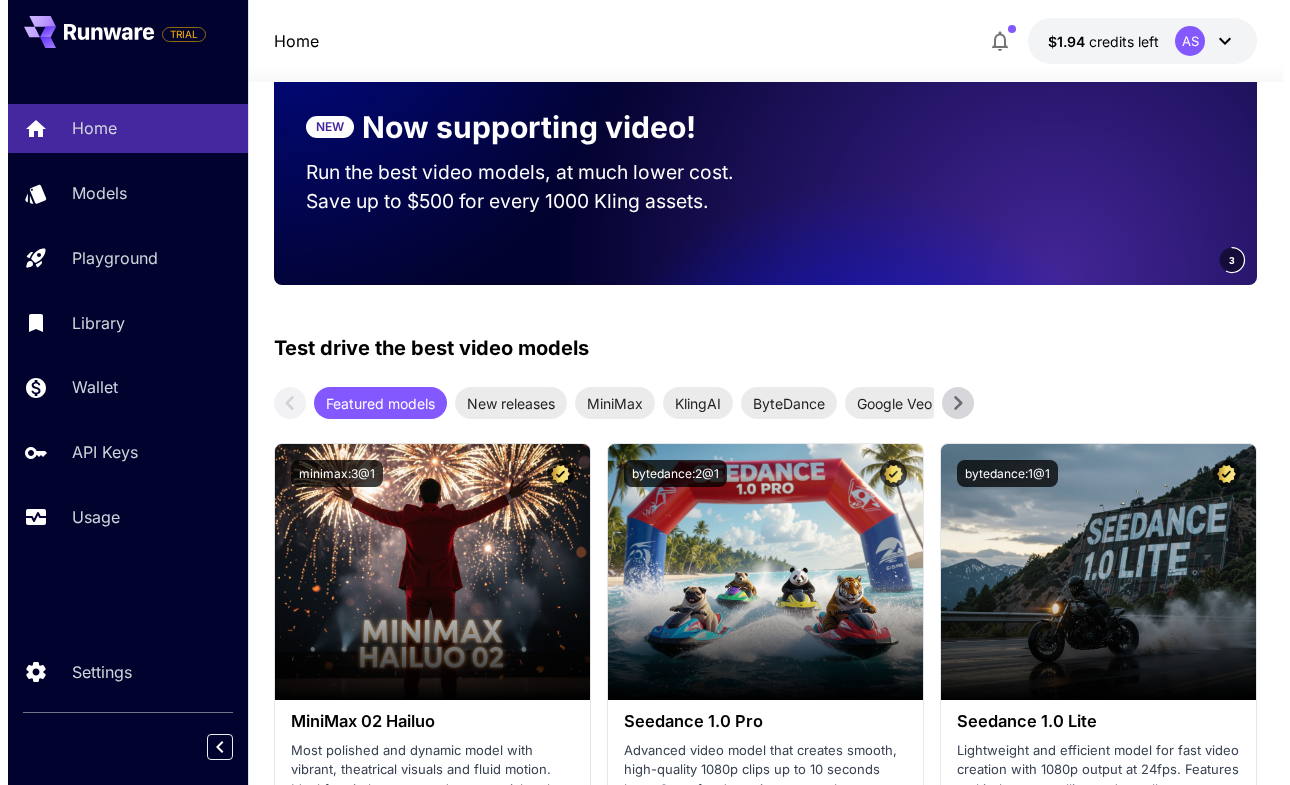 scroll, scrollTop: 0, scrollLeft: 0, axis: both 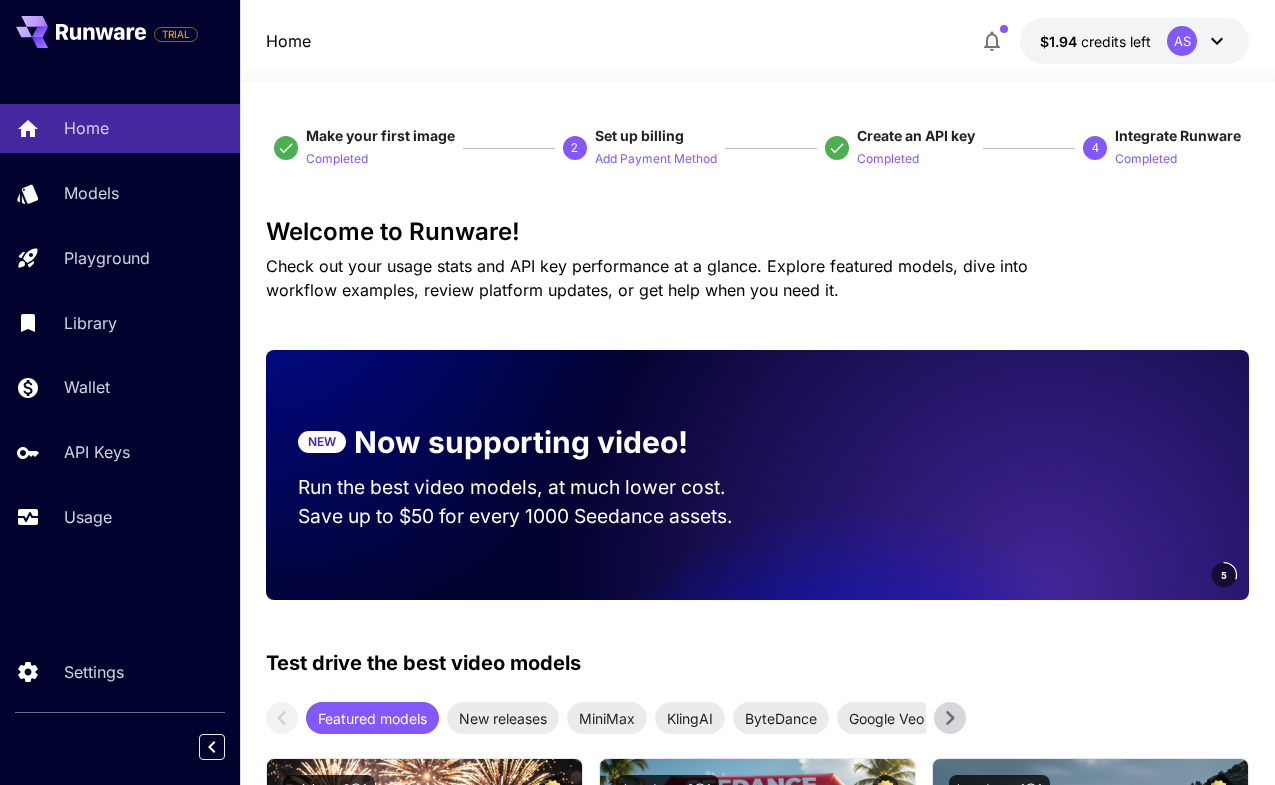 click on "AS" at bounding box center [1182, 41] 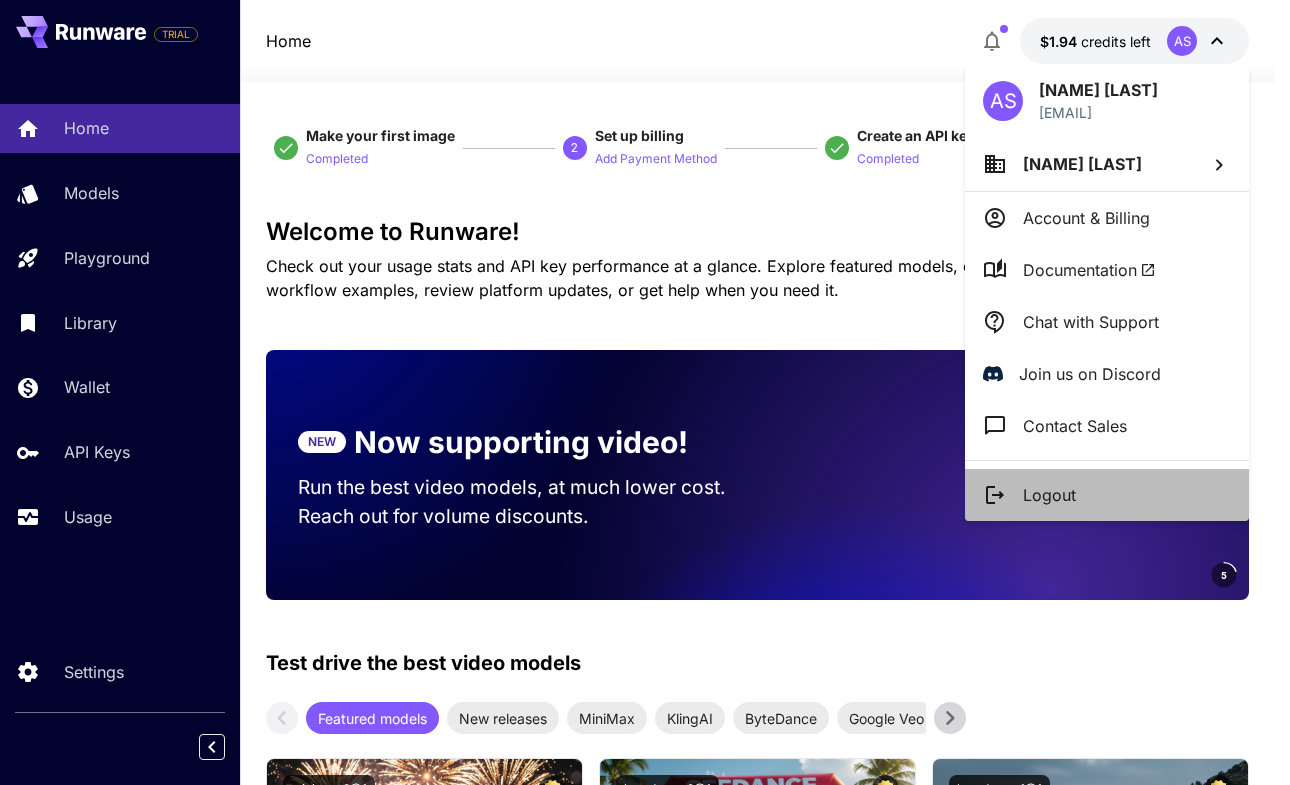 click on "Logout" at bounding box center [1107, 495] 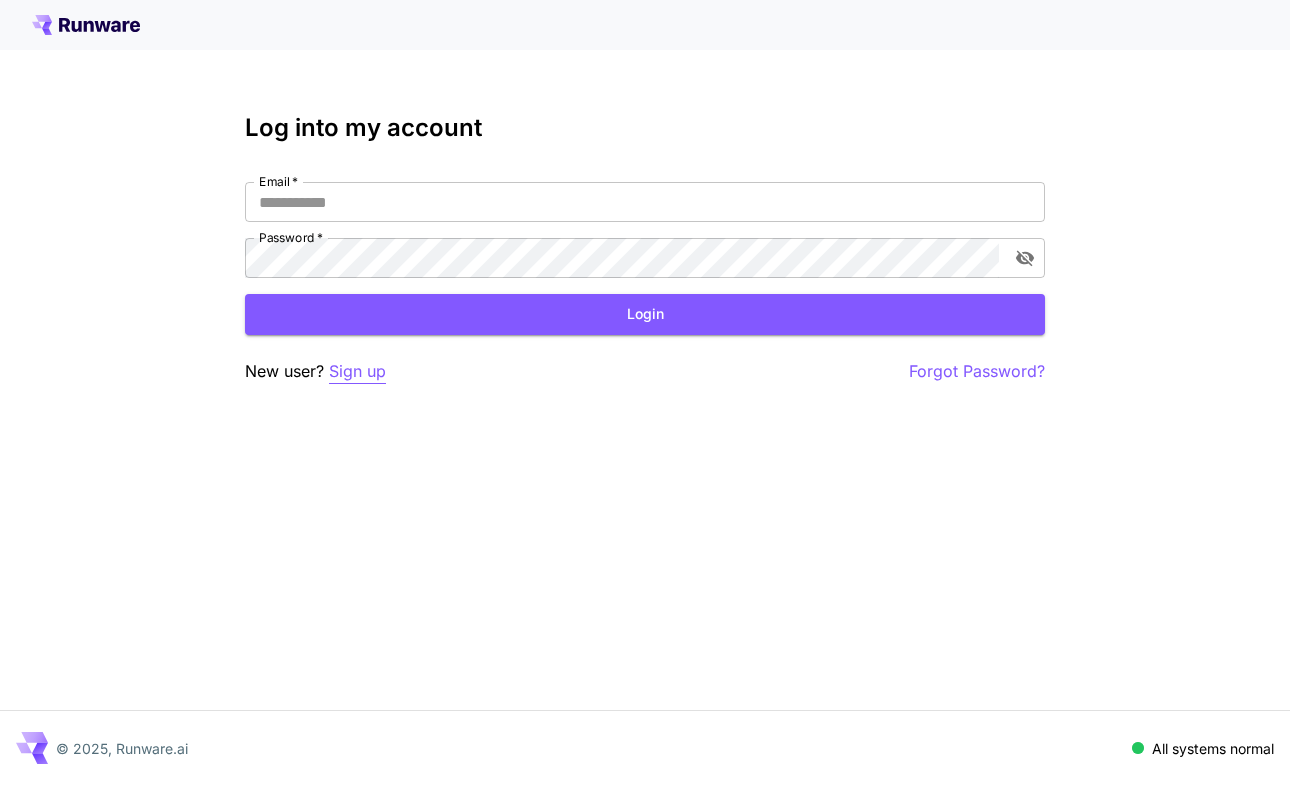scroll, scrollTop: 0, scrollLeft: 0, axis: both 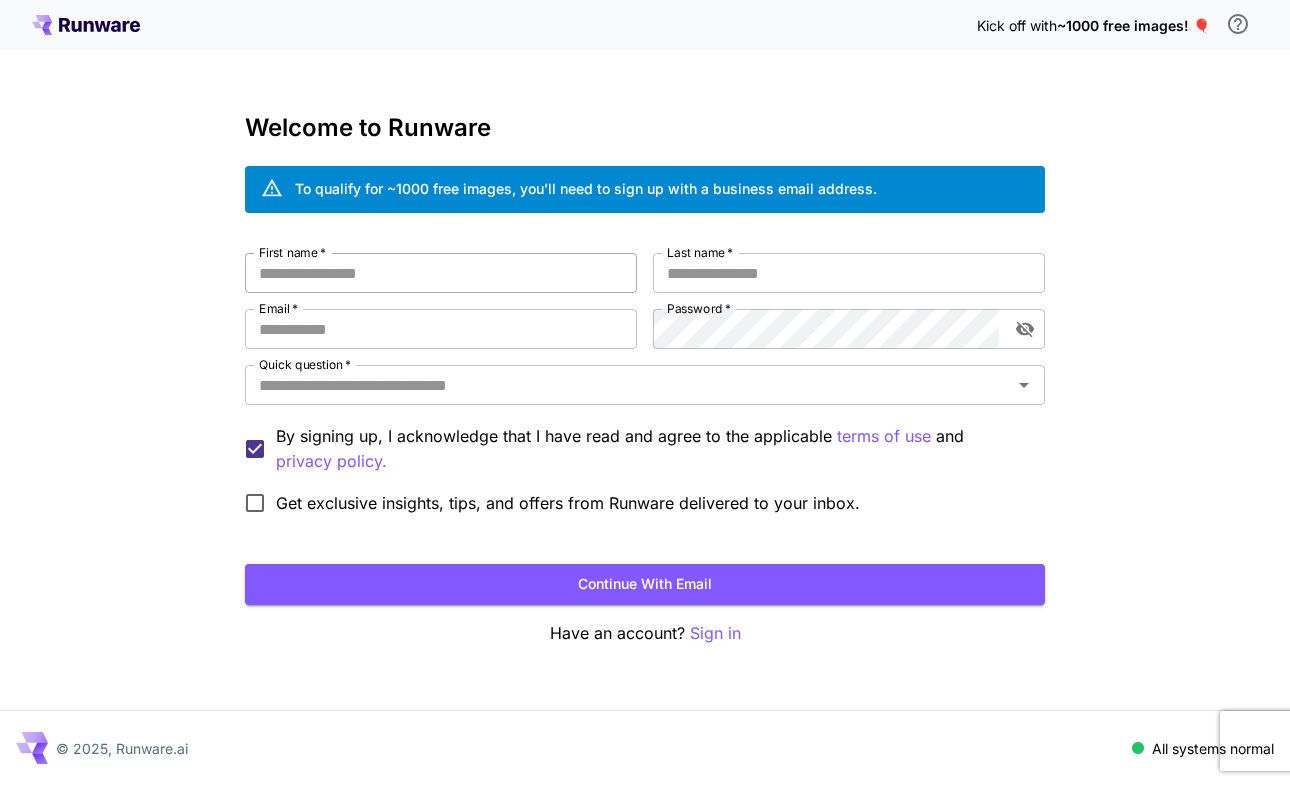 click on "First name   *" at bounding box center (441, 273) 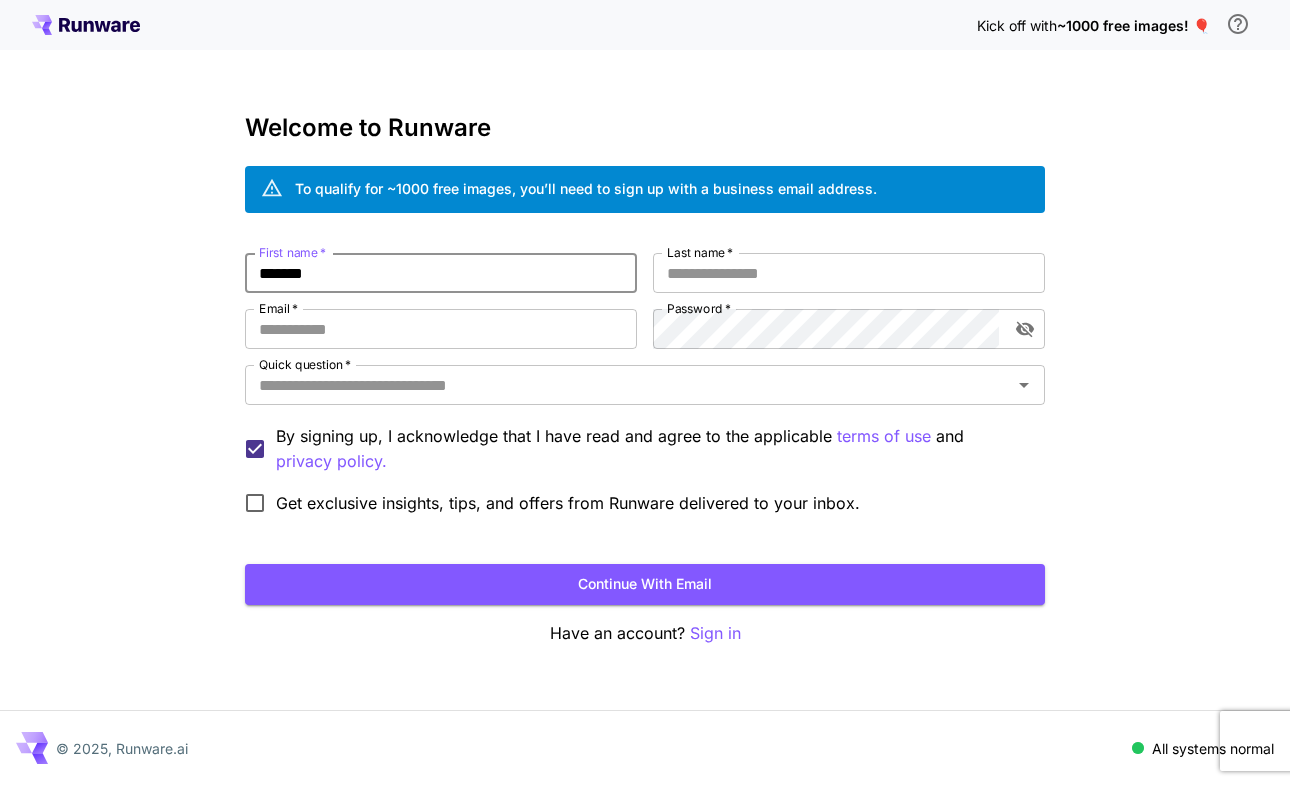 type on "*******" 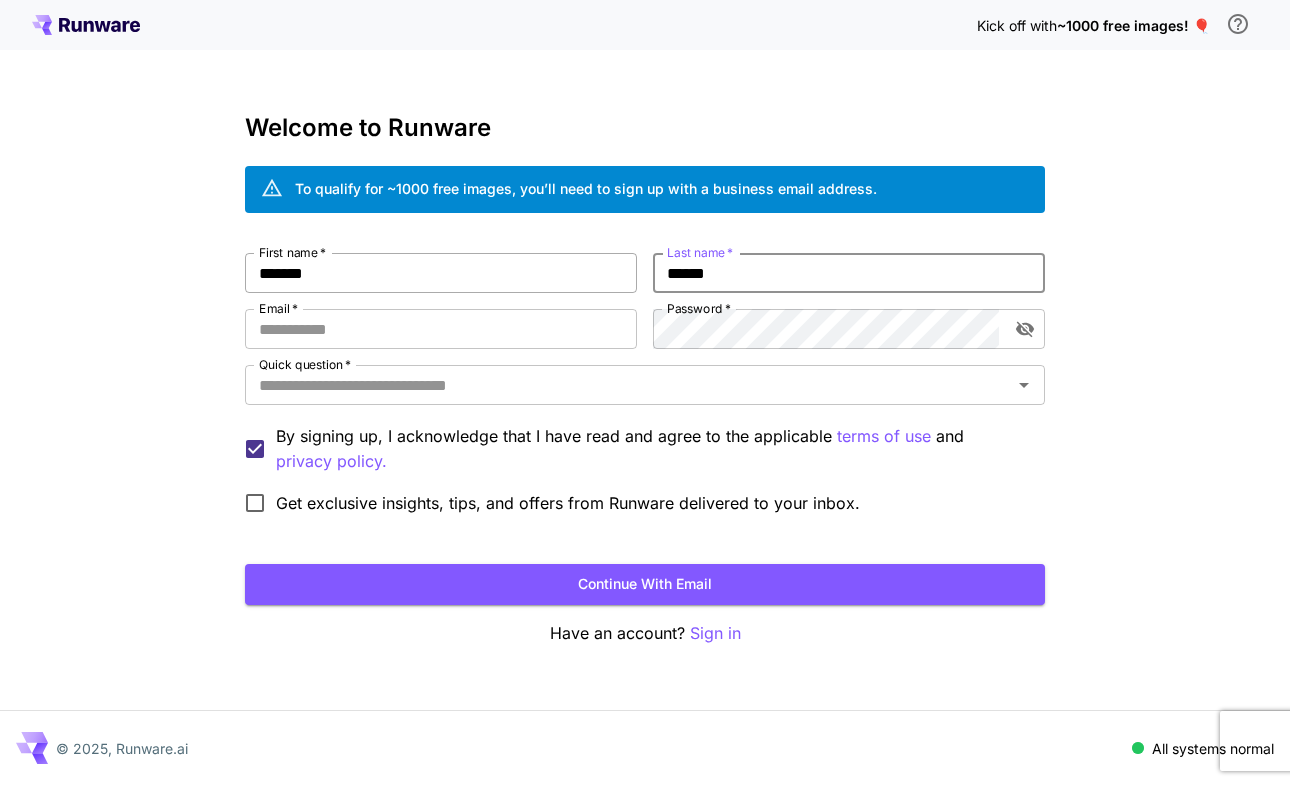 type on "******" 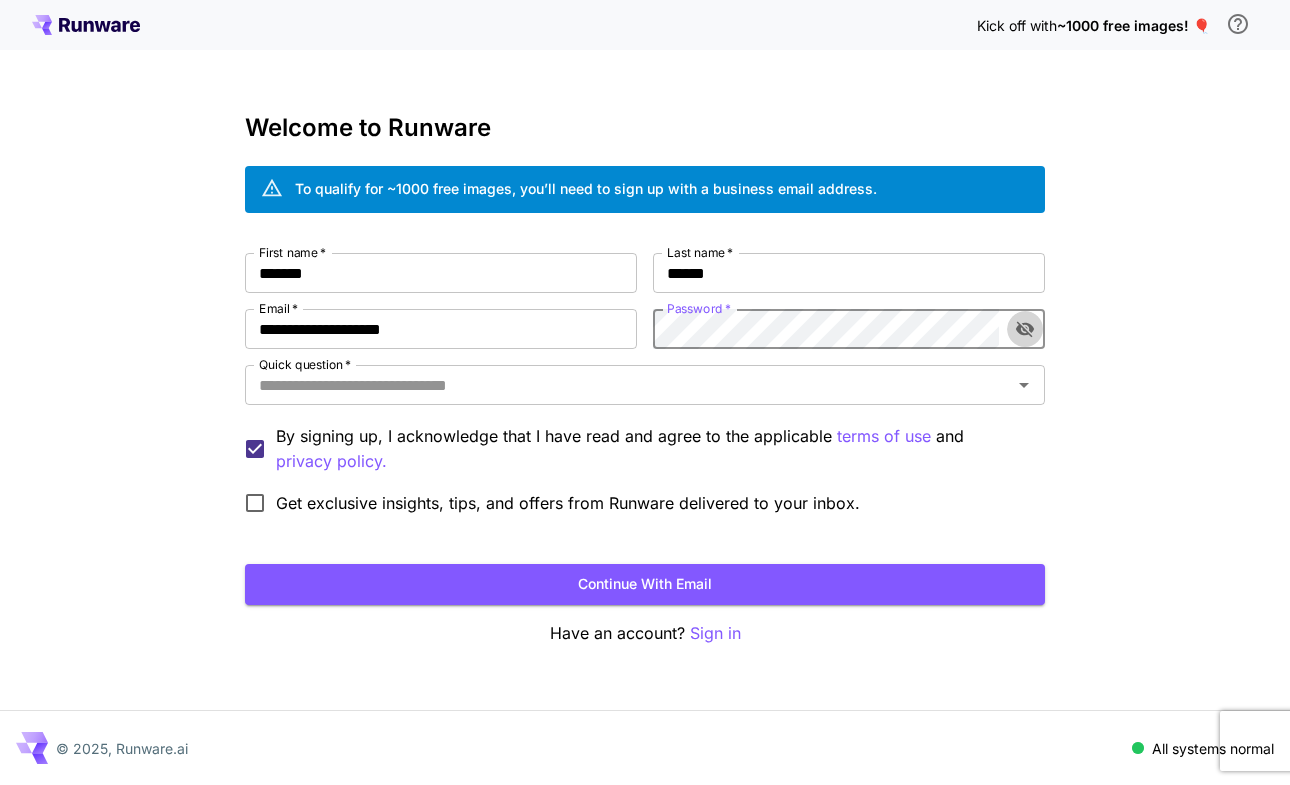 click at bounding box center [1025, 329] 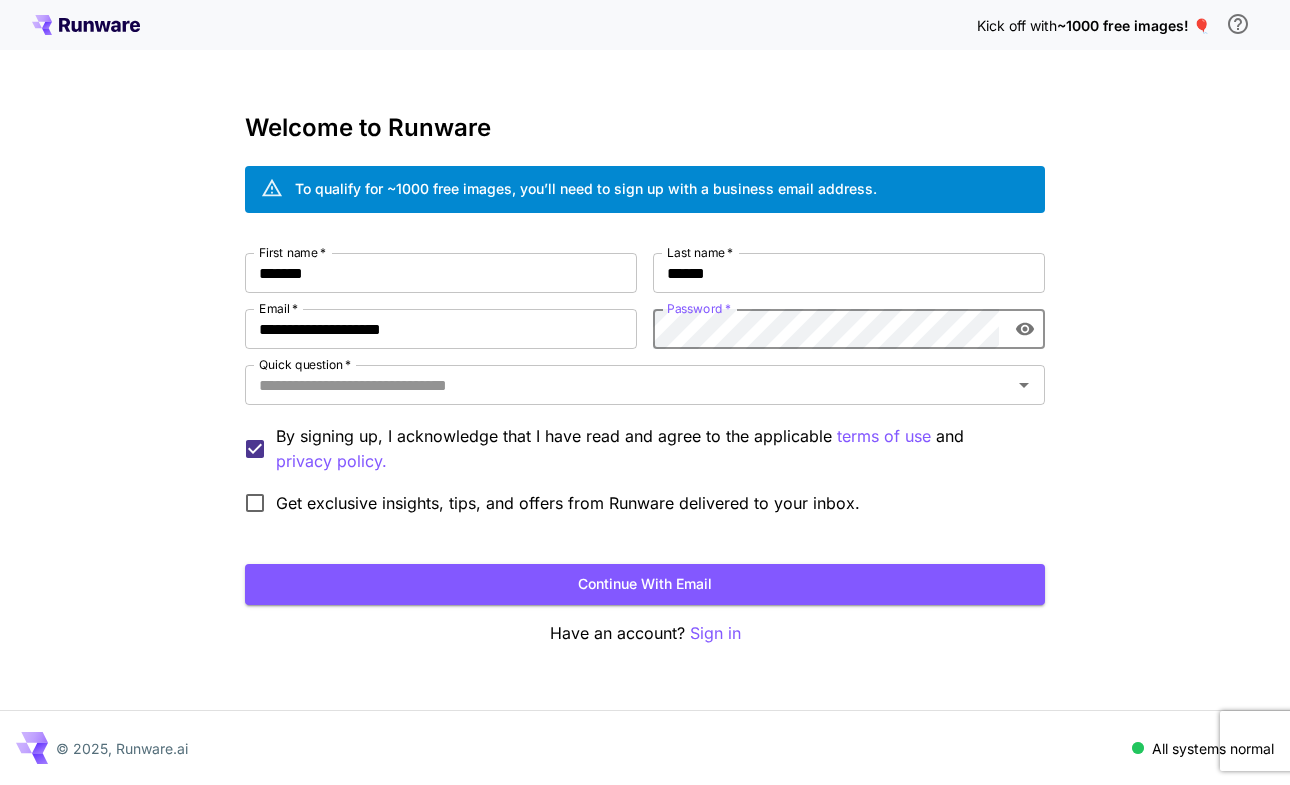 click 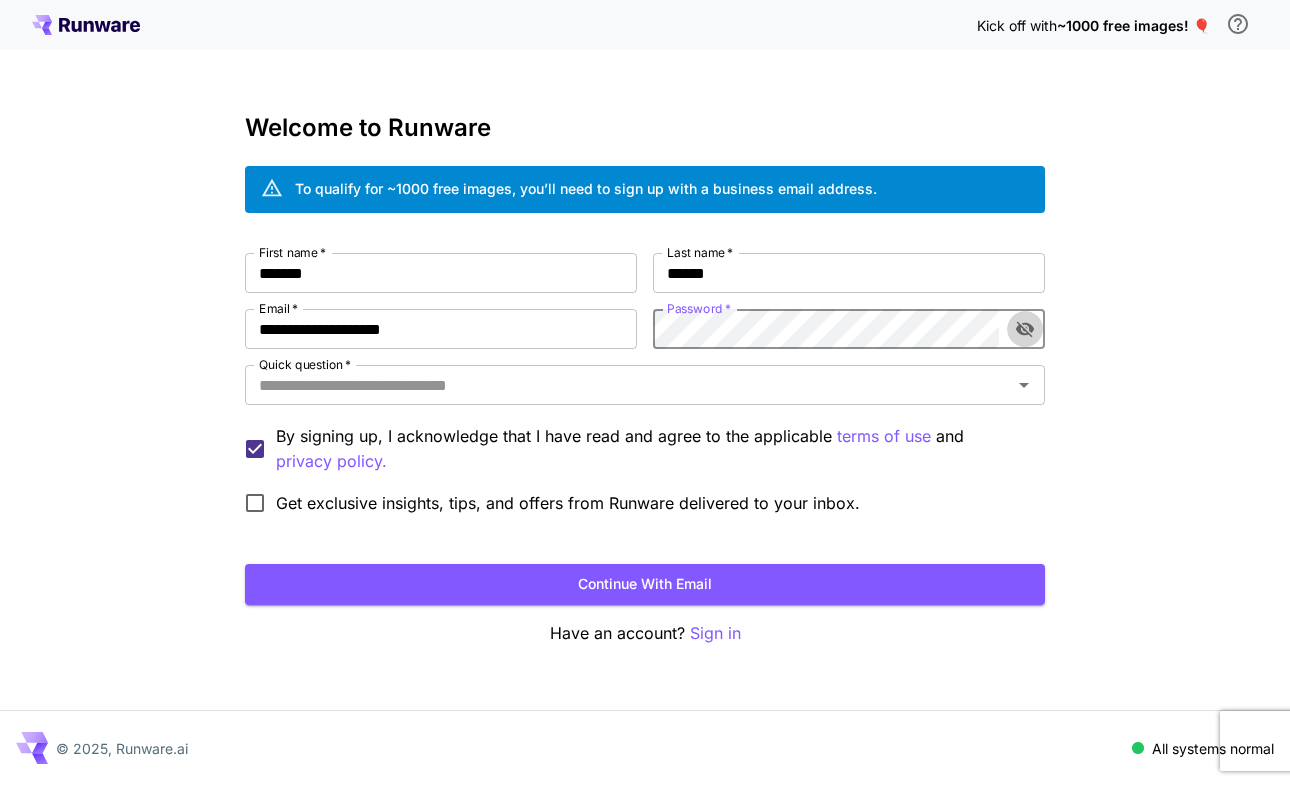 click 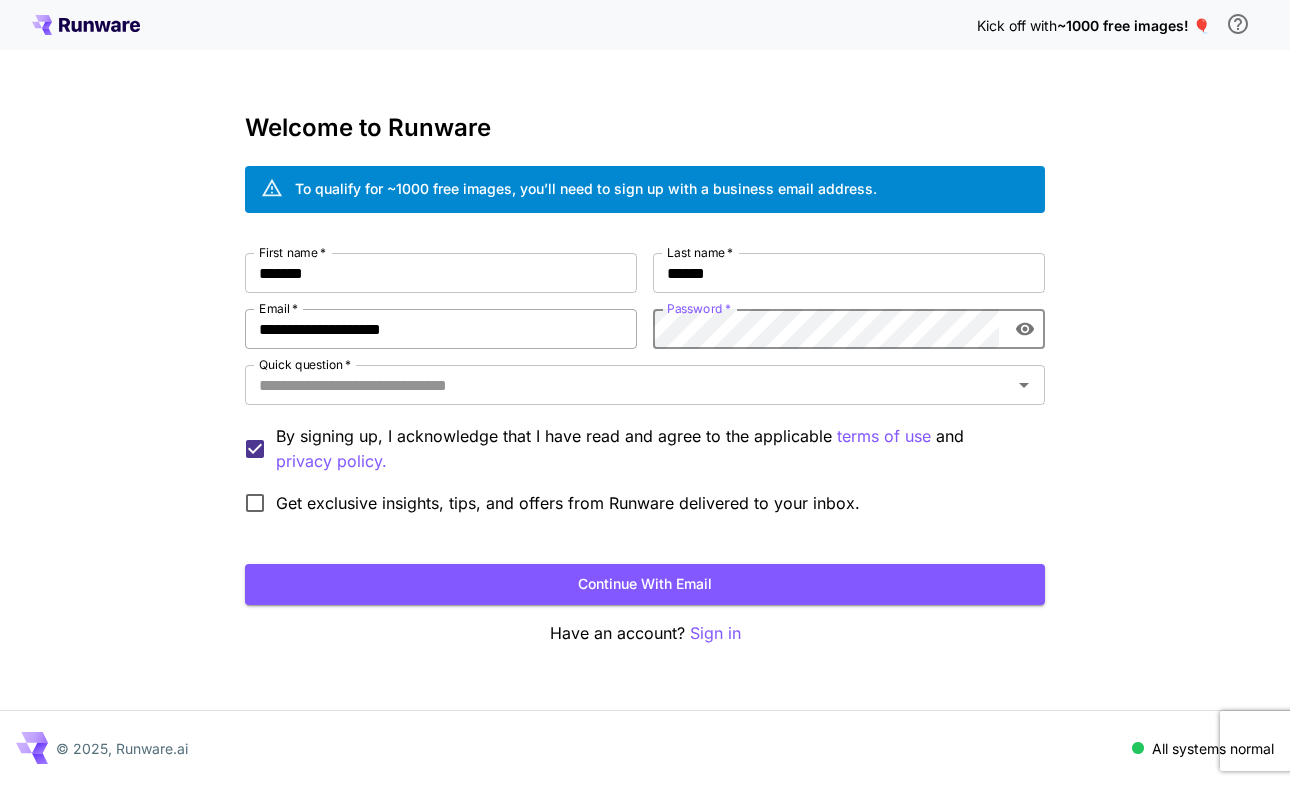 click on "**********" at bounding box center [441, 329] 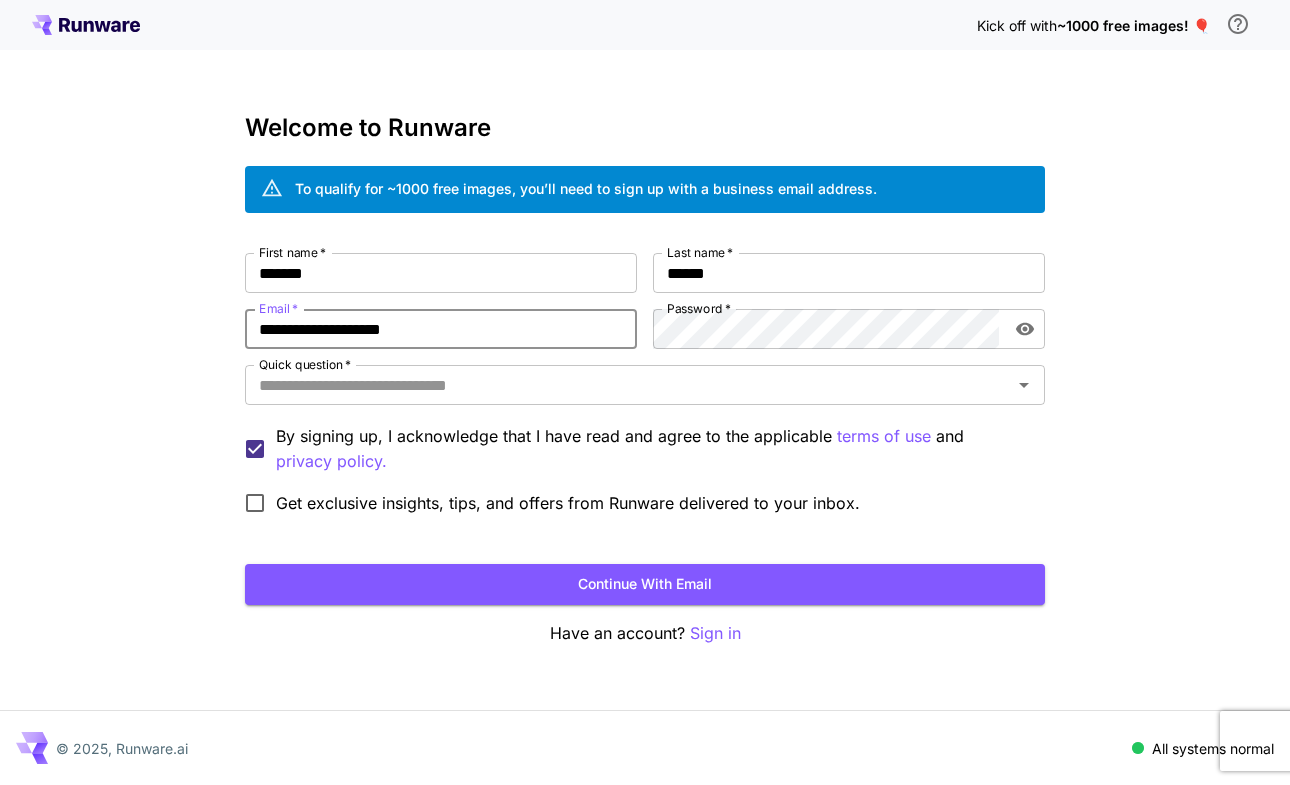 type on "**********" 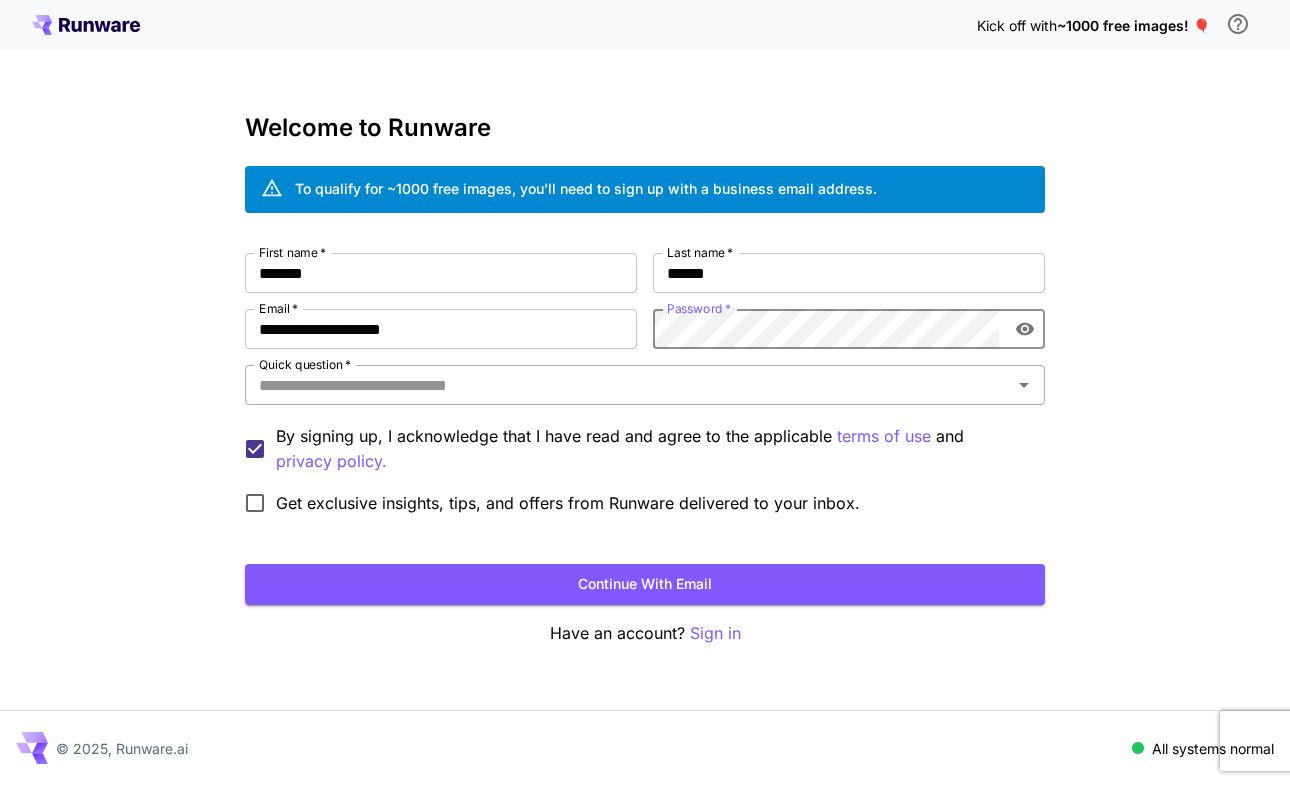 click on "Quick question   *" at bounding box center (628, 385) 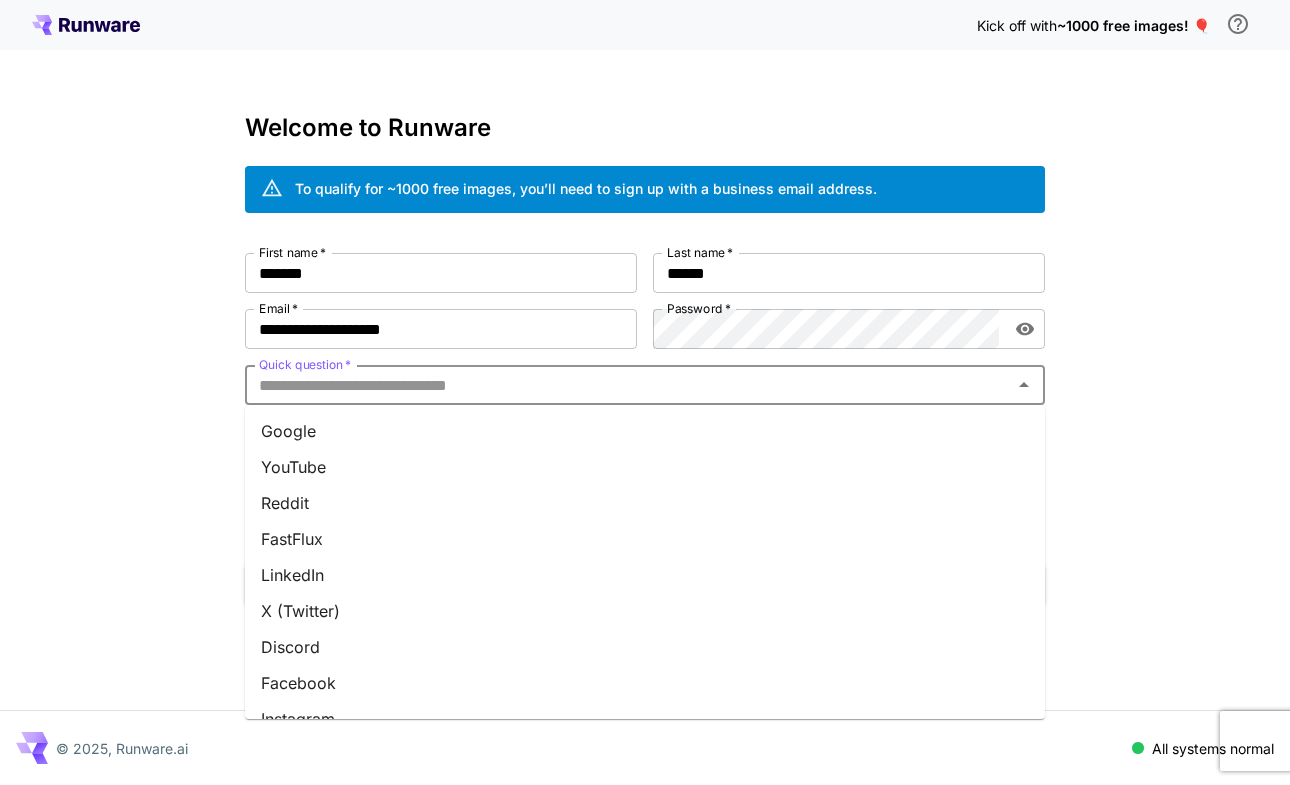 click on "YouTube" at bounding box center [645, 467] 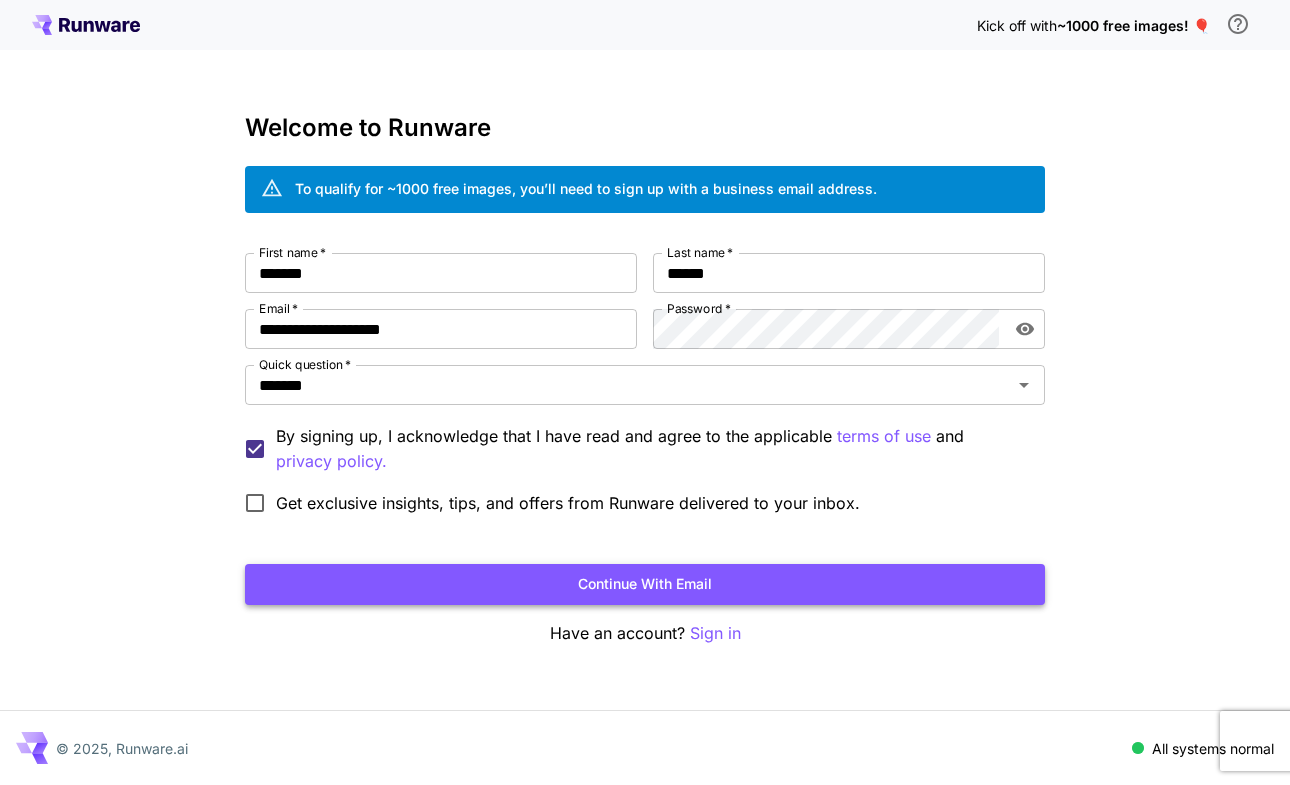 click on "Continue with email" at bounding box center [645, 584] 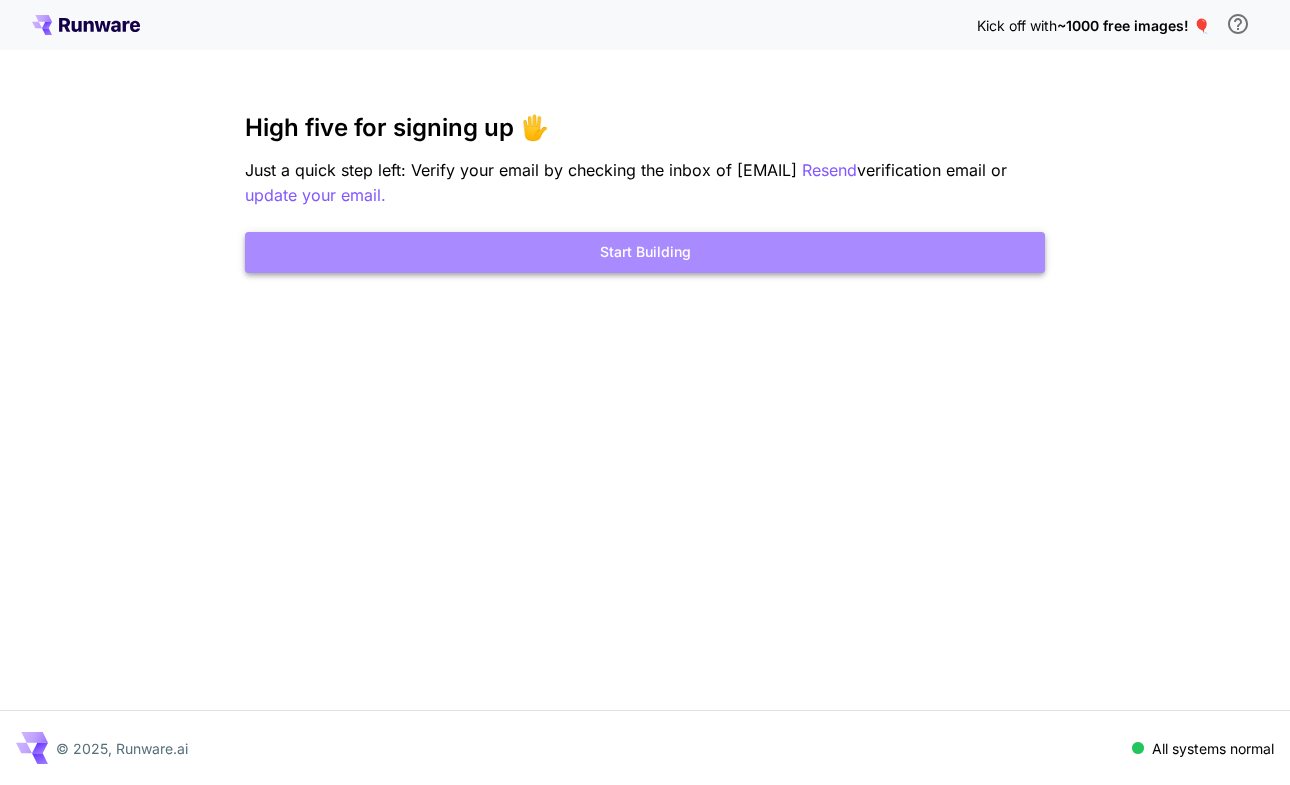 click on "Start Building" at bounding box center (645, 252) 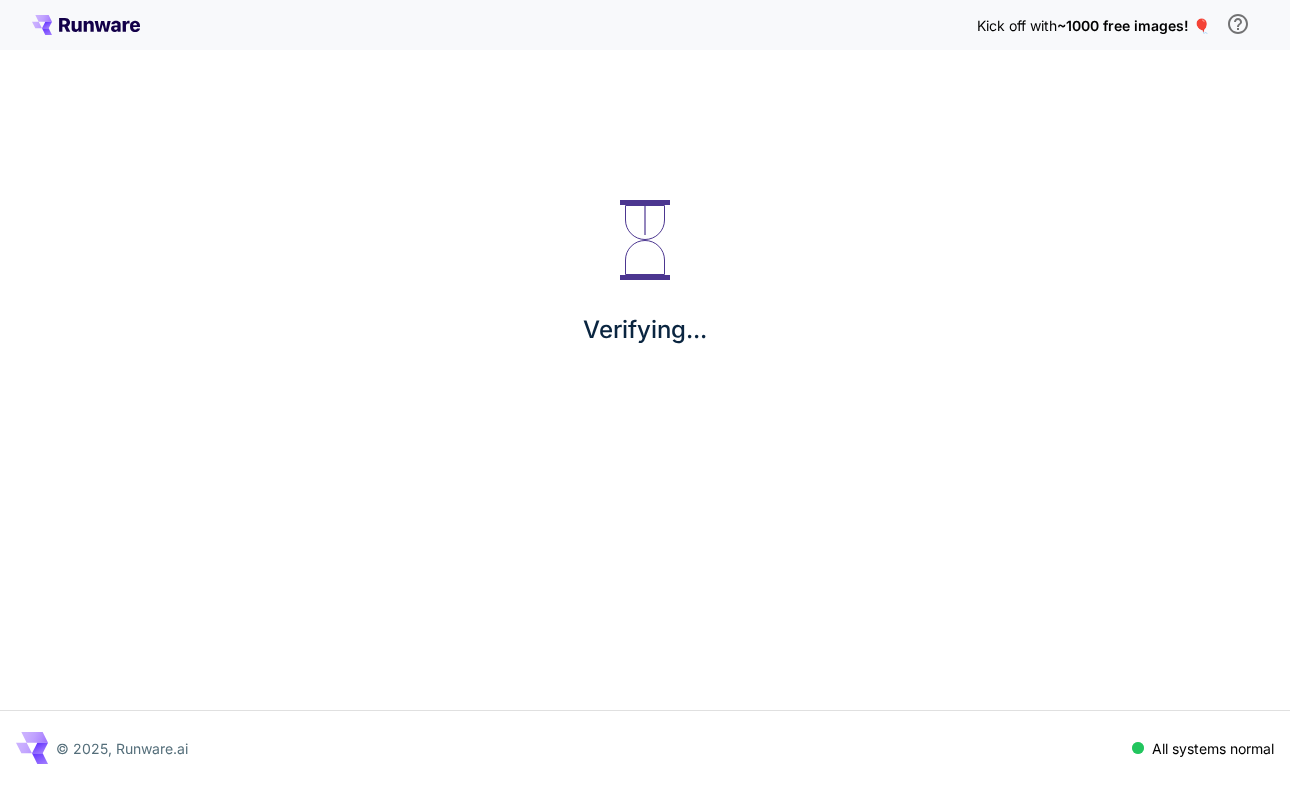 scroll, scrollTop: 0, scrollLeft: 0, axis: both 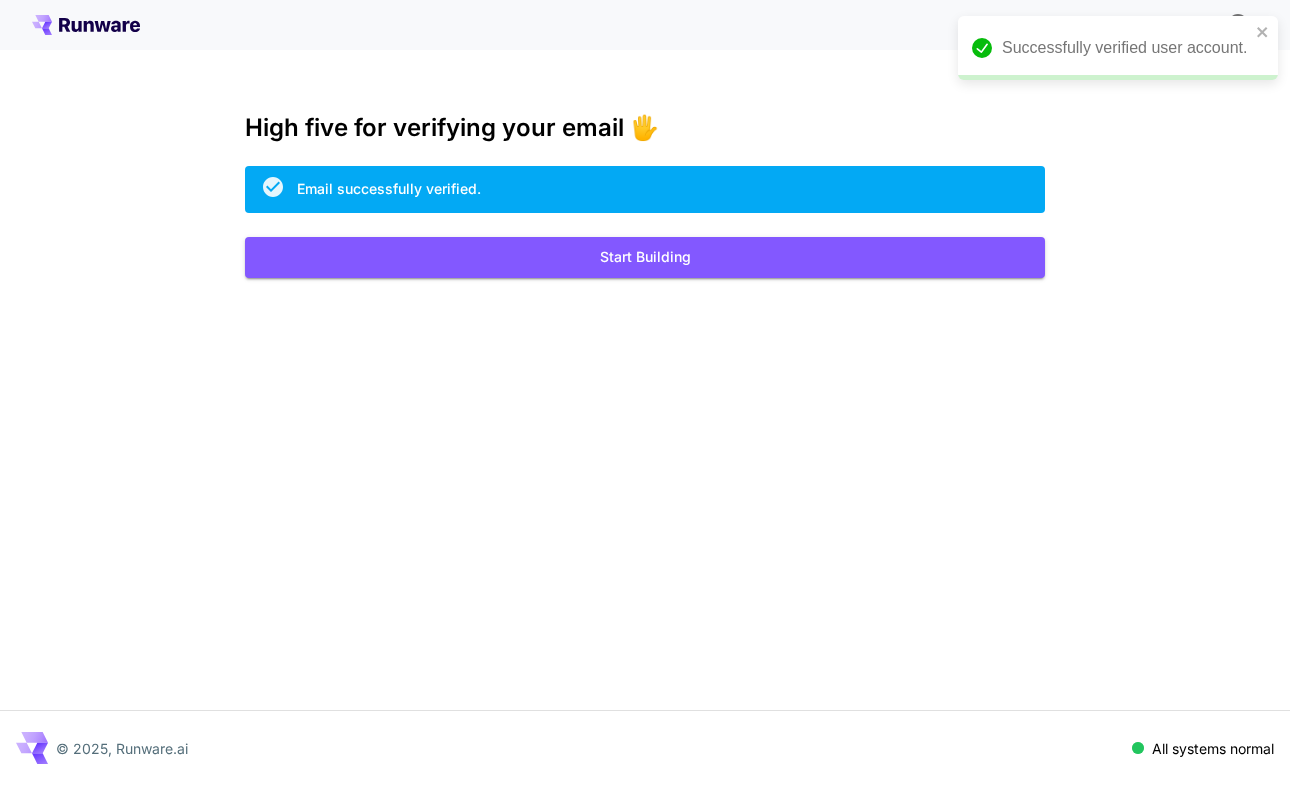 click 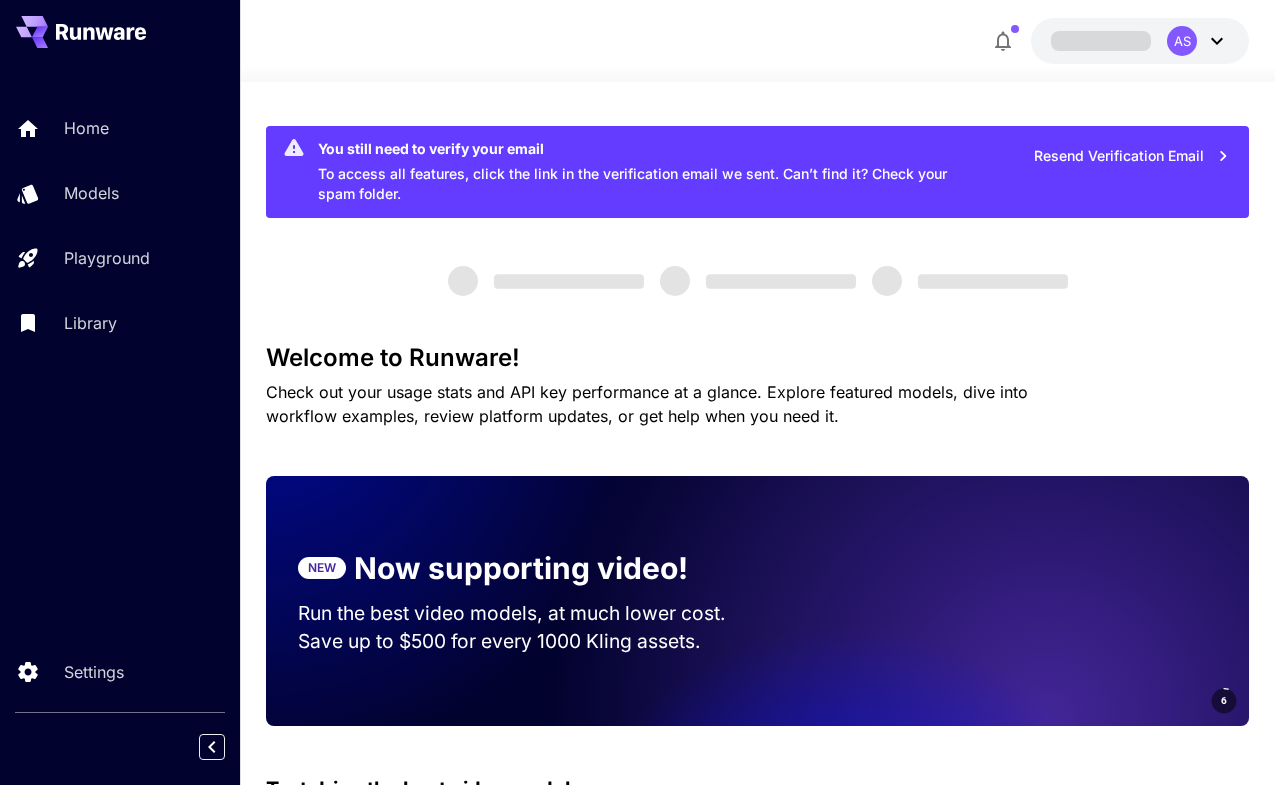 scroll, scrollTop: 0, scrollLeft: 0, axis: both 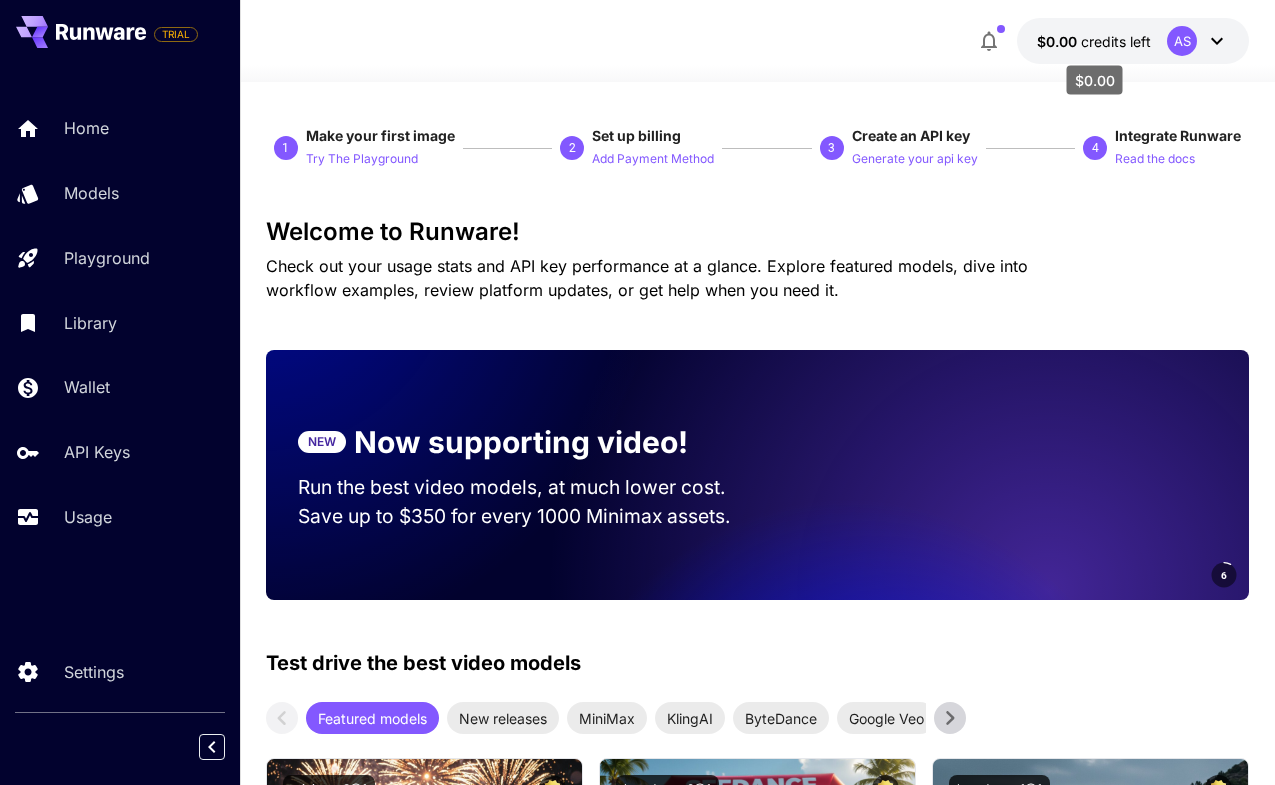 click on "credits left" at bounding box center (1116, 41) 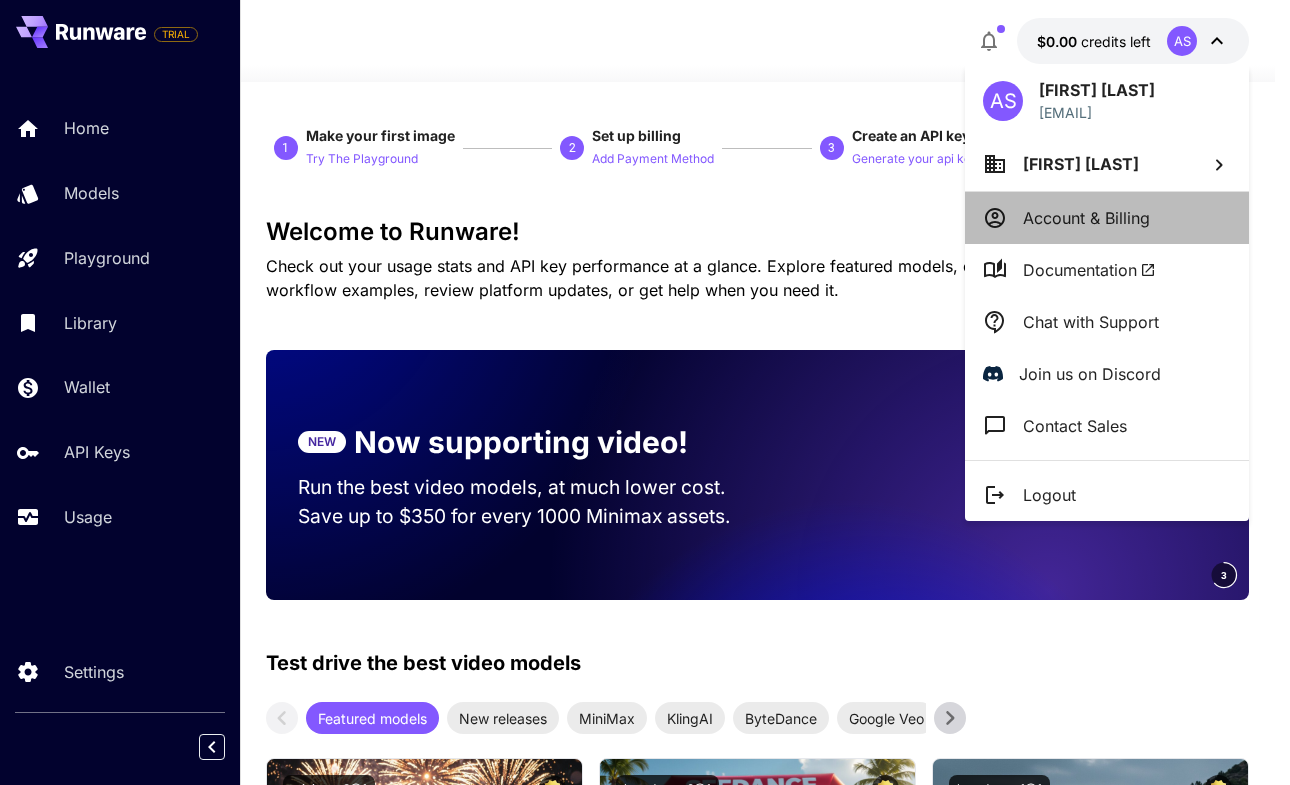 click on "Account & Billing" at bounding box center (1086, 218) 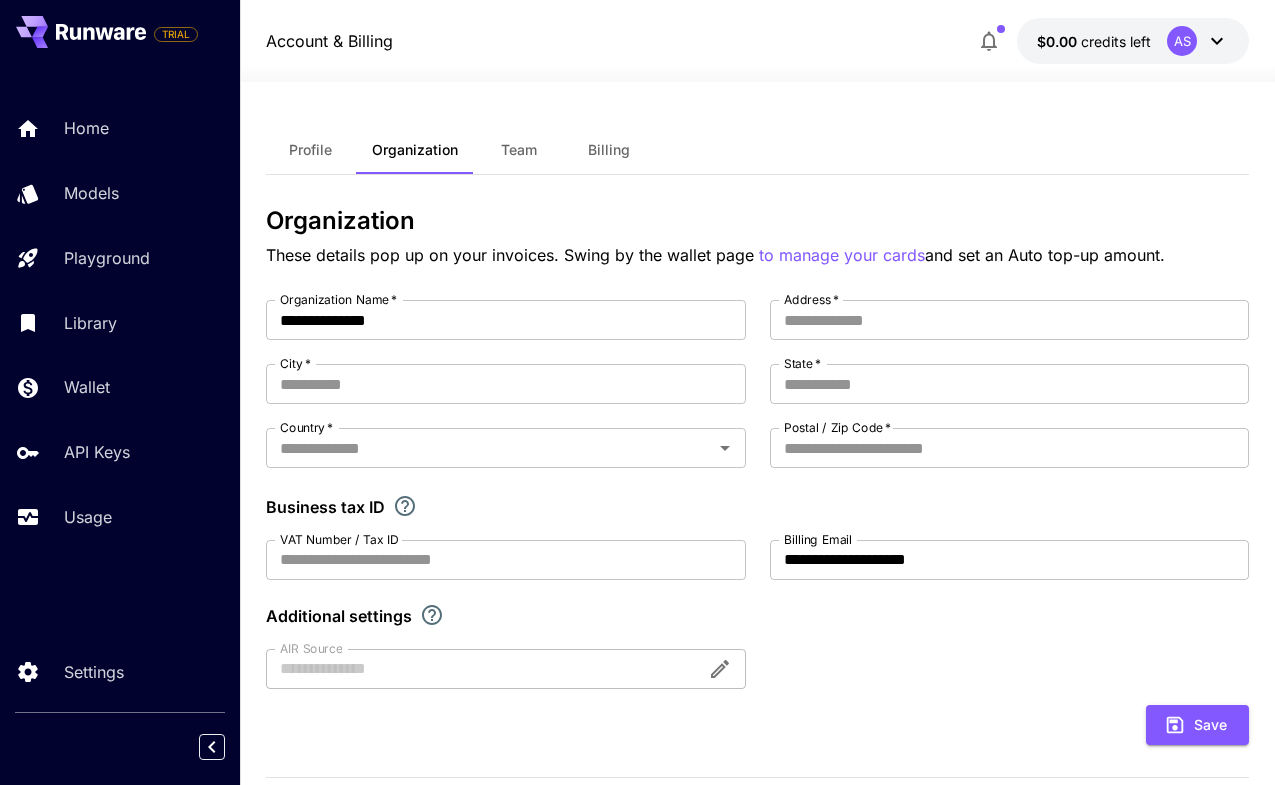click on "Profile" at bounding box center (310, 150) 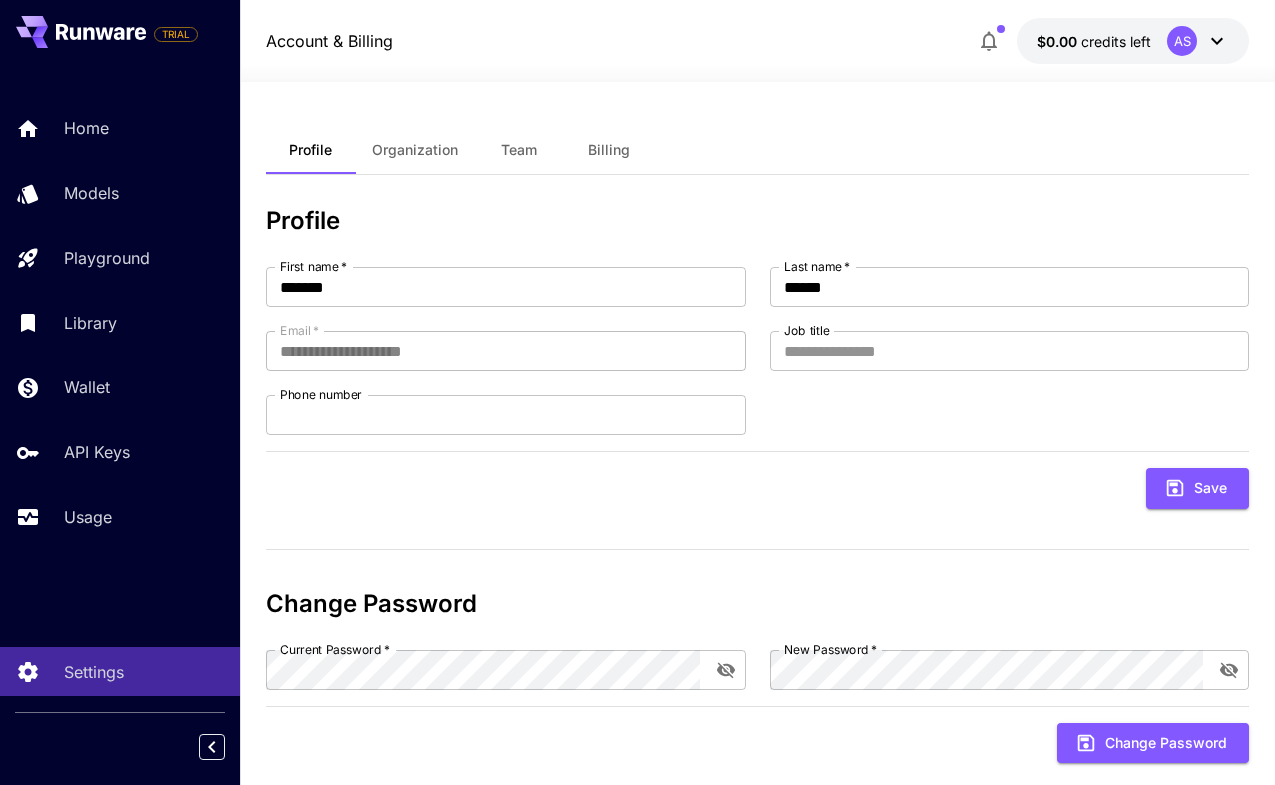 click 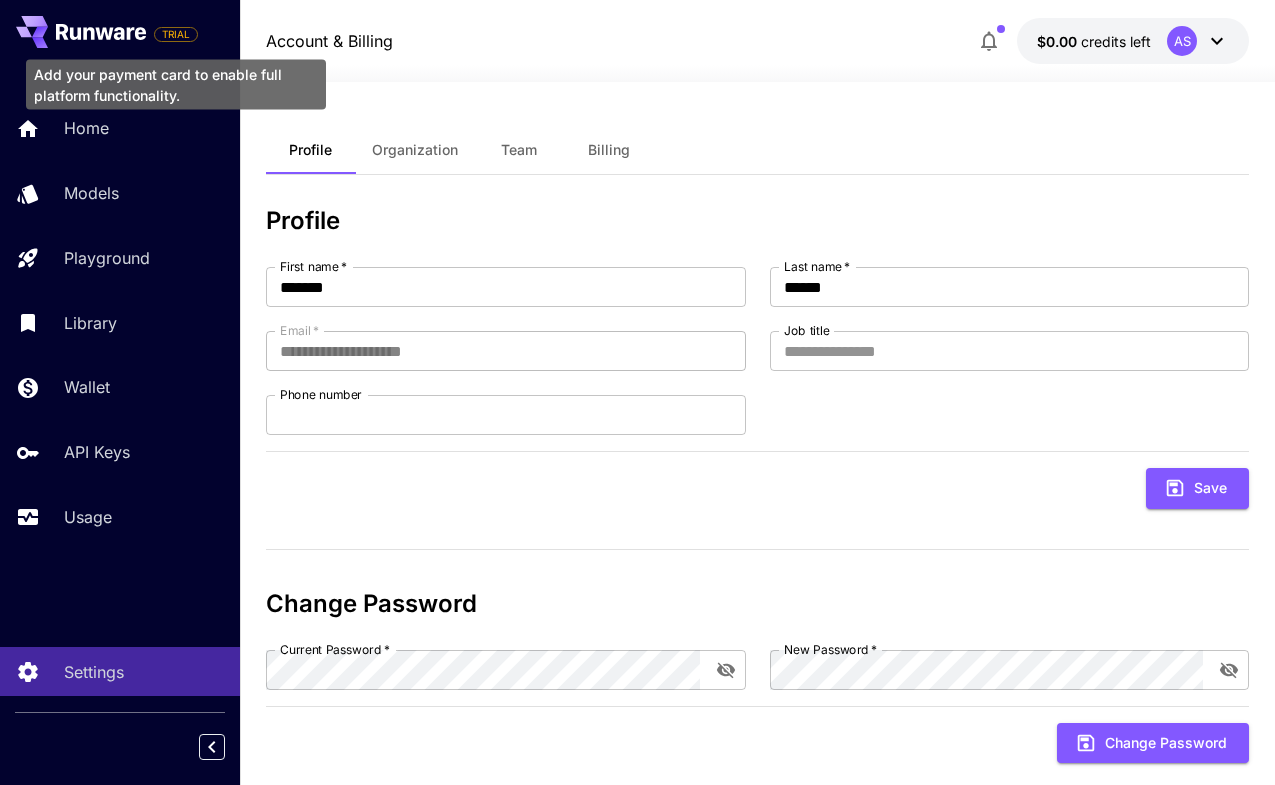click on "TRIAL" at bounding box center (176, 34) 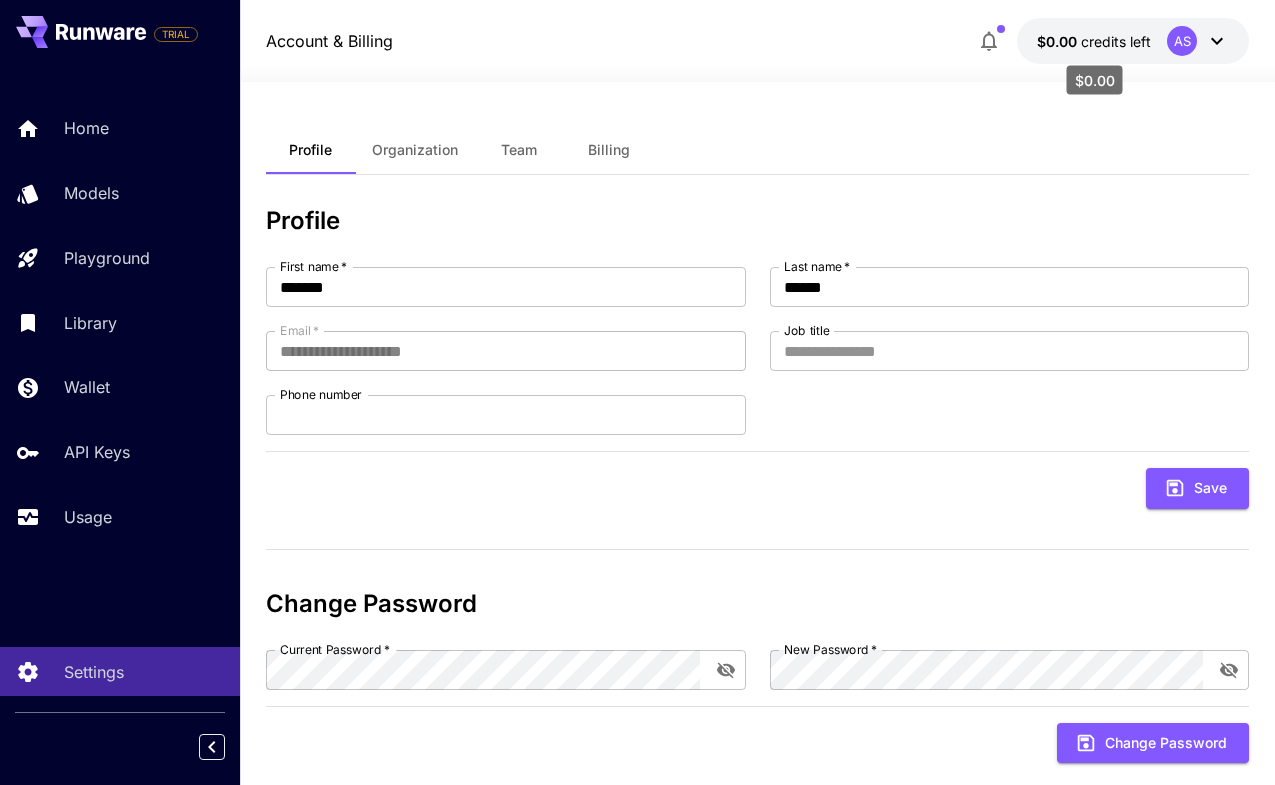 click on "credits left" at bounding box center (1116, 41) 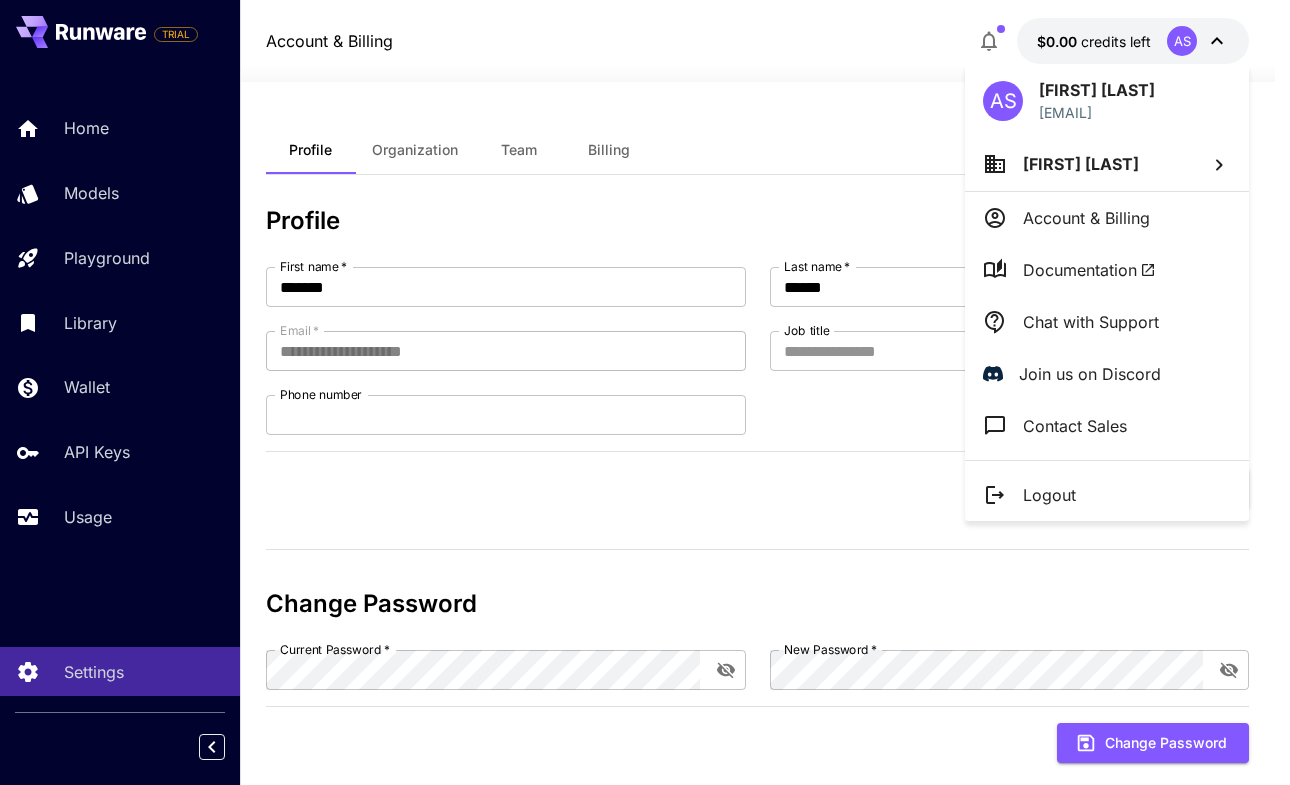 click at bounding box center (645, 392) 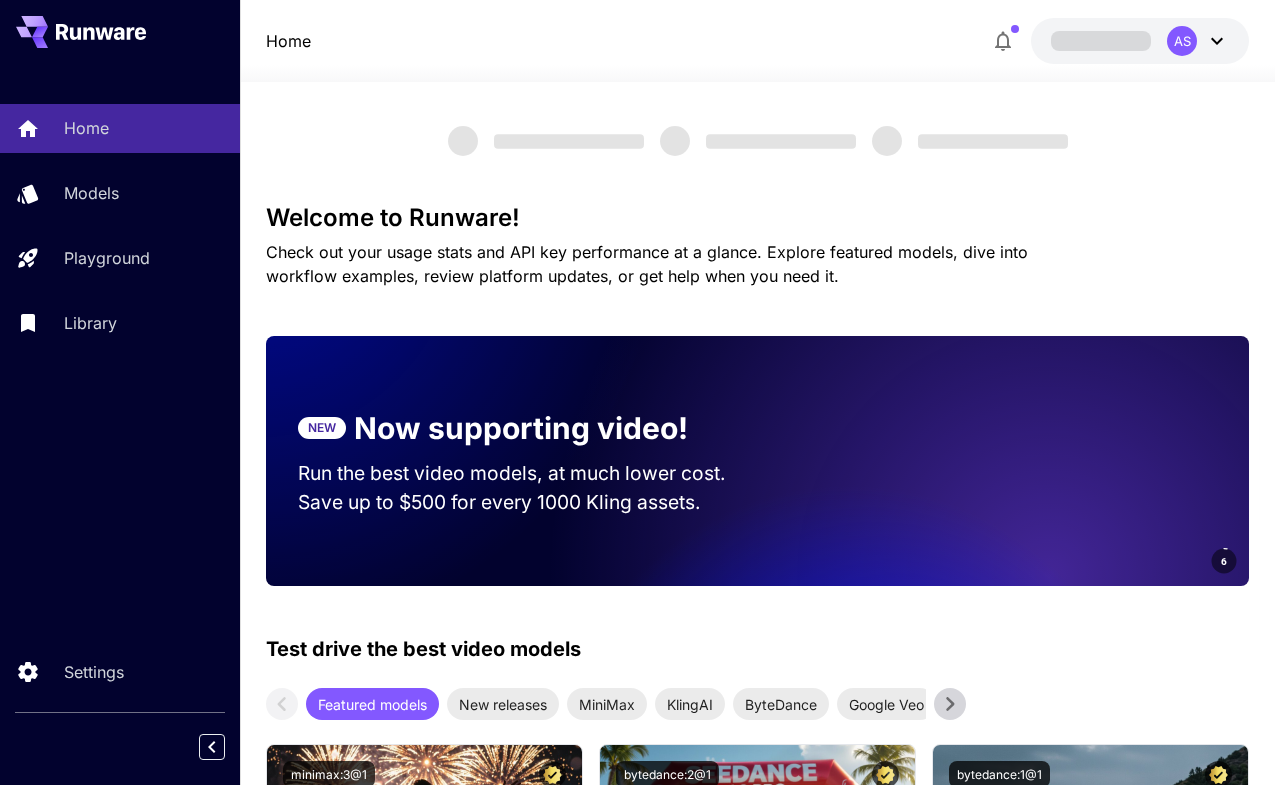 scroll, scrollTop: 0, scrollLeft: 0, axis: both 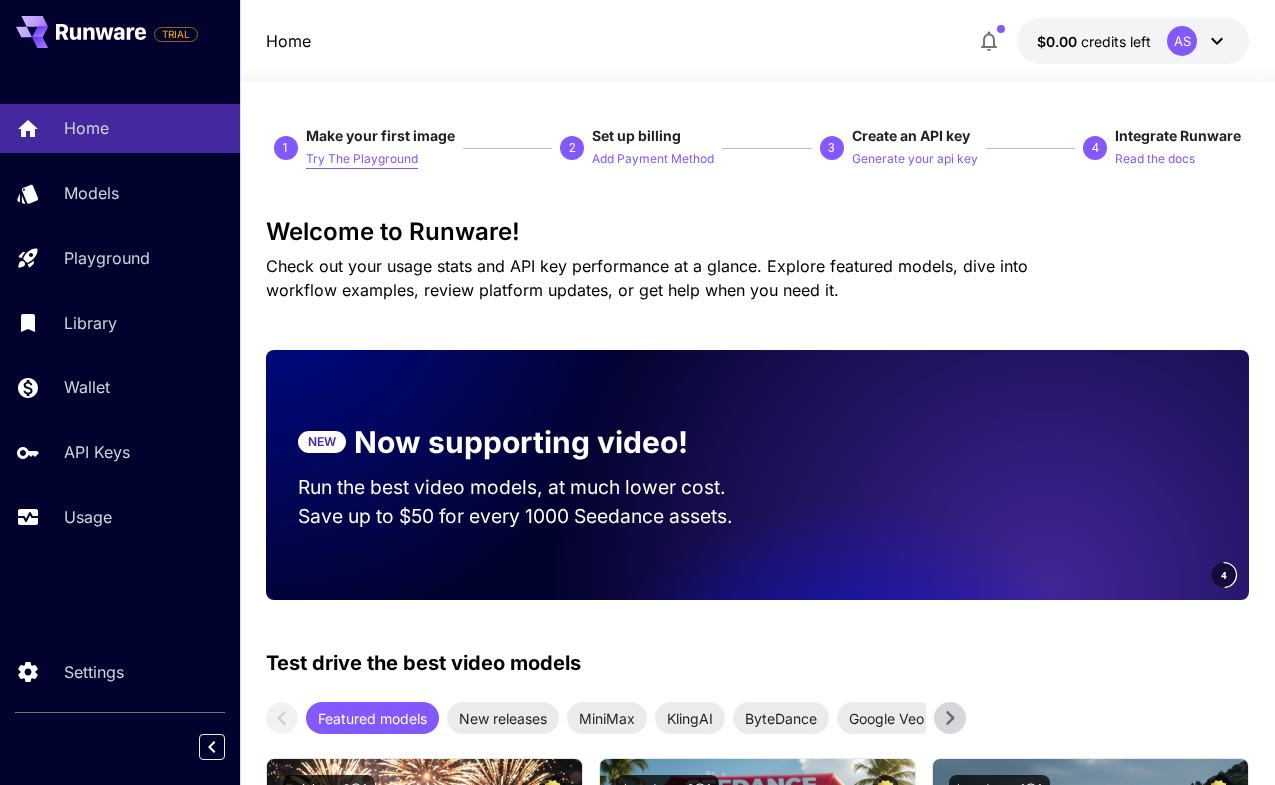 click on "Try The Playground" at bounding box center [362, 159] 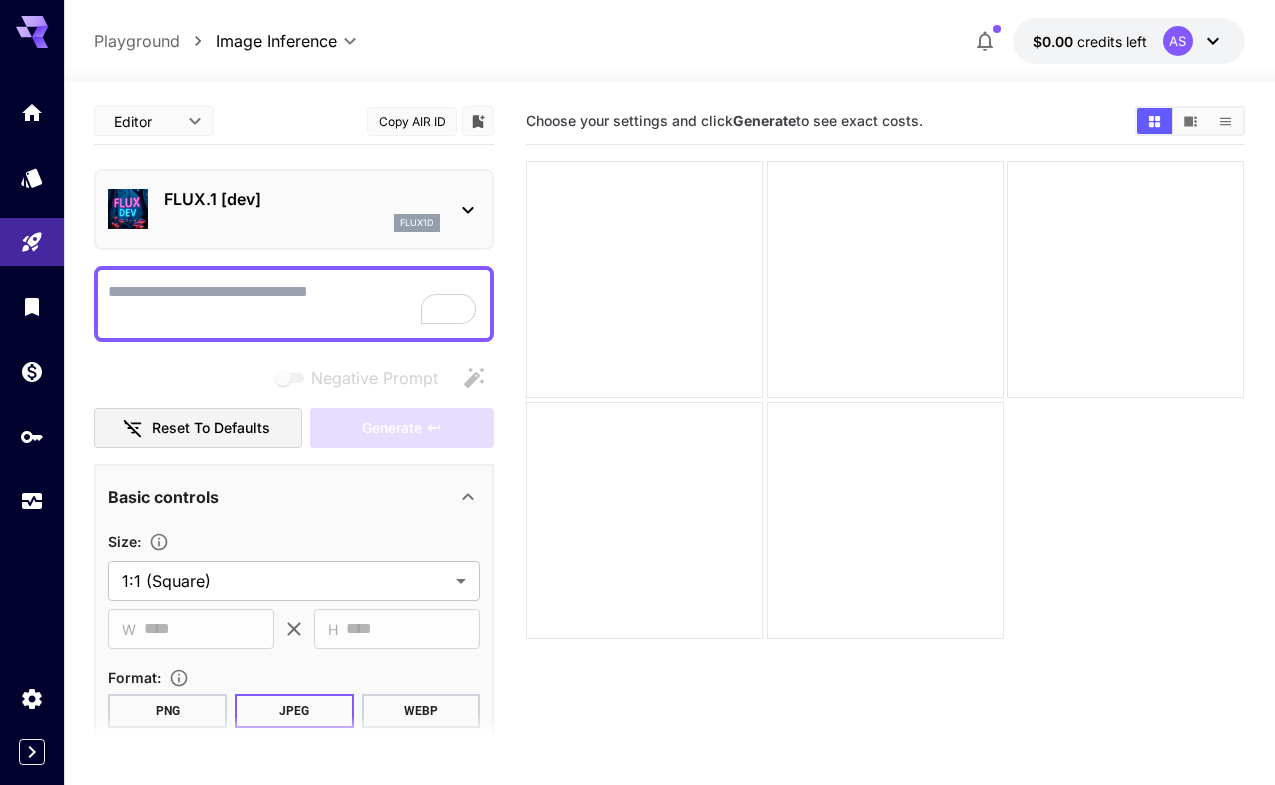 click 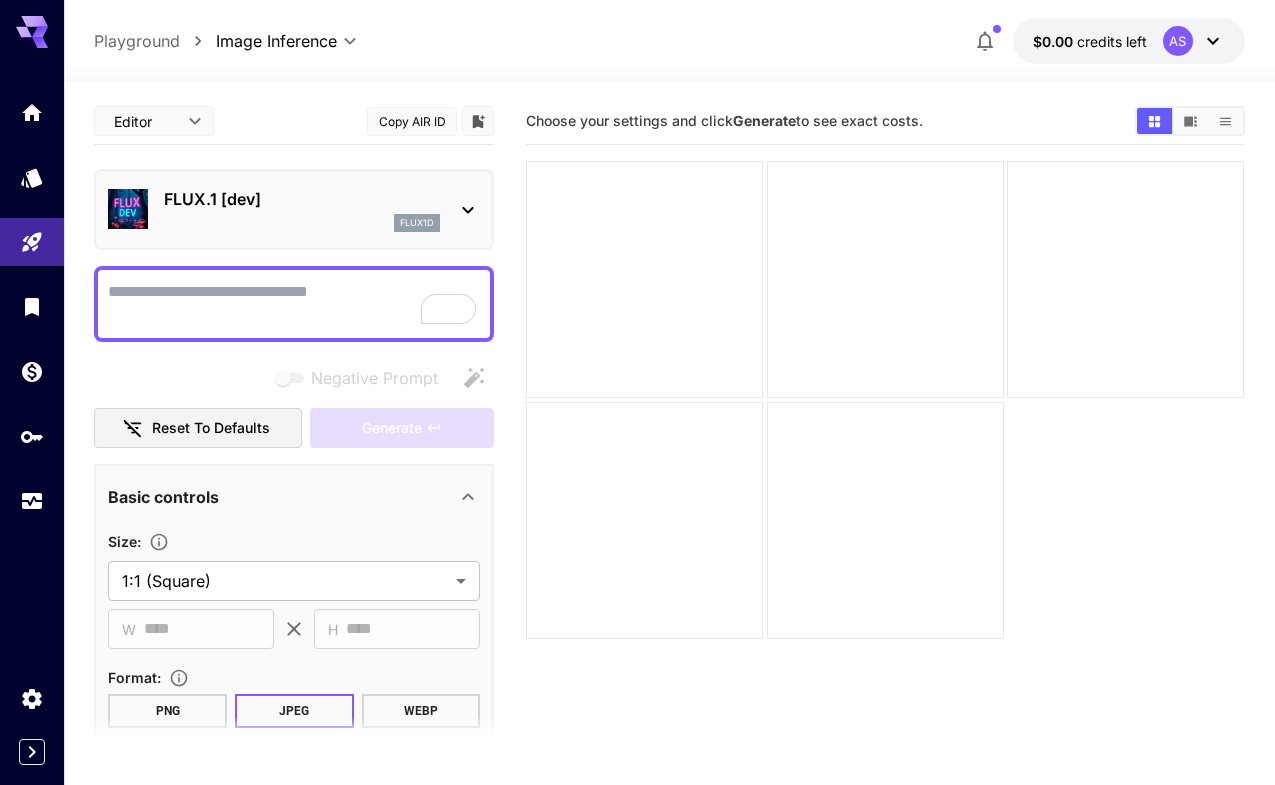 click 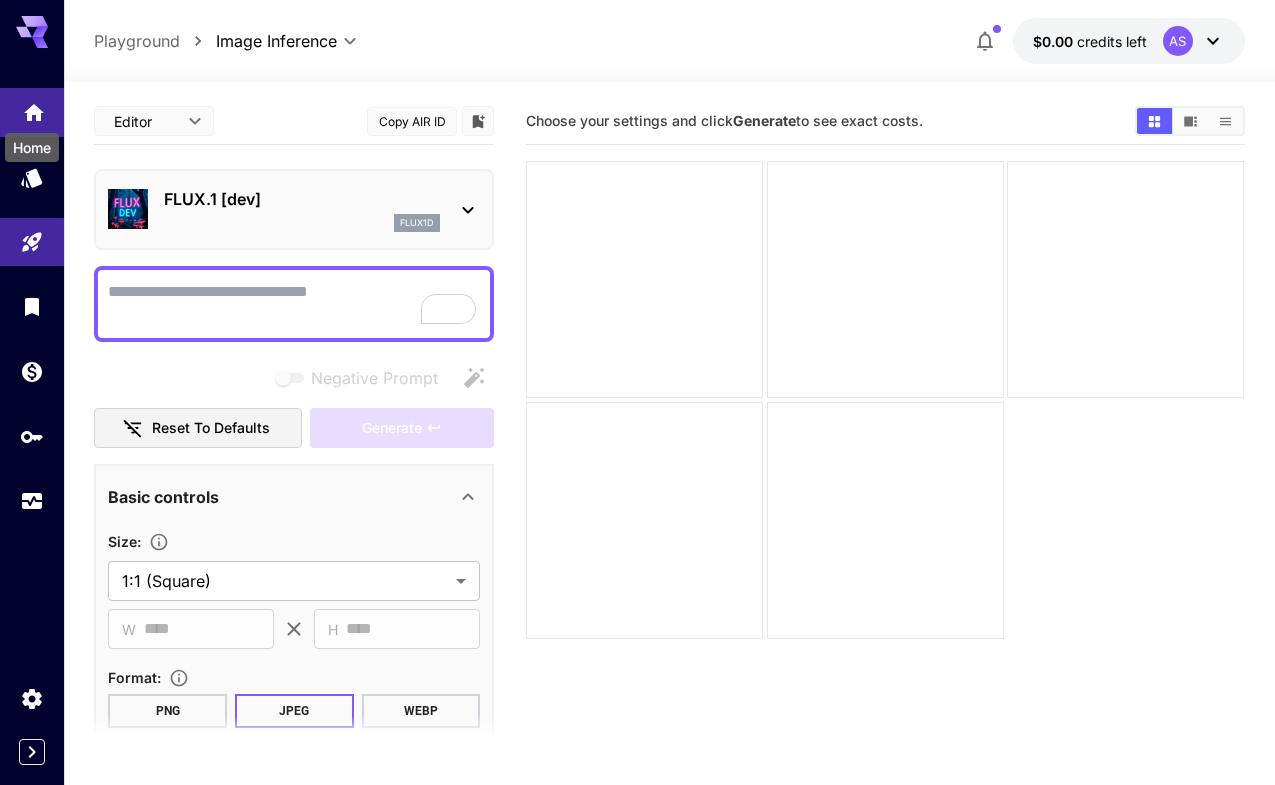 click 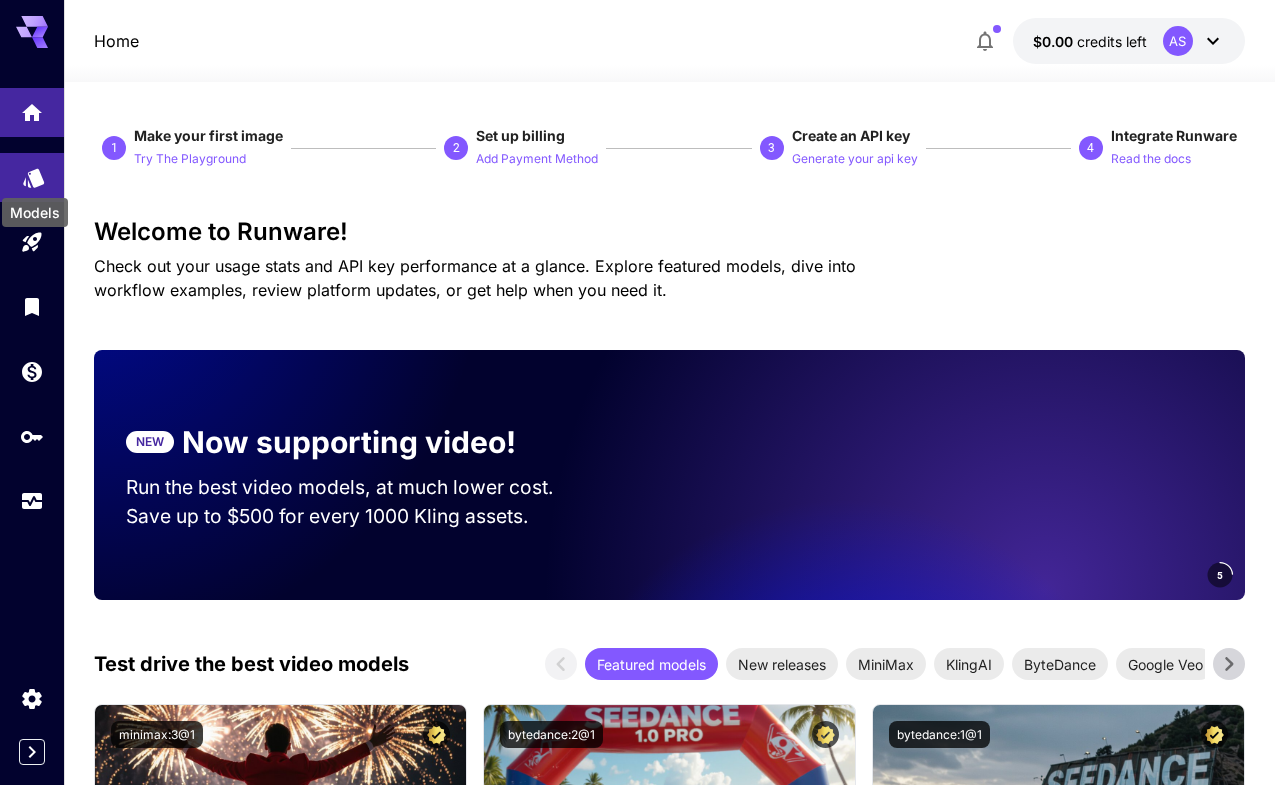 click 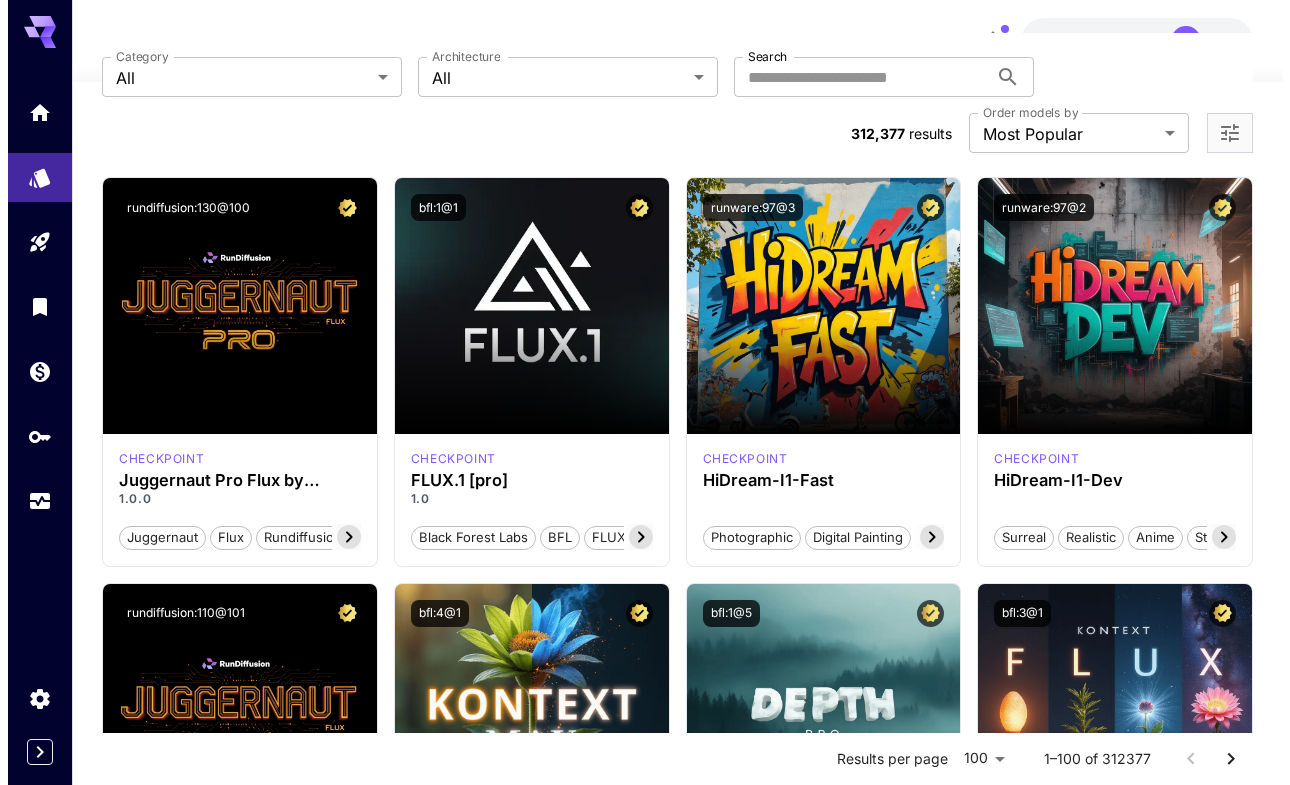 scroll, scrollTop: 0, scrollLeft: 0, axis: both 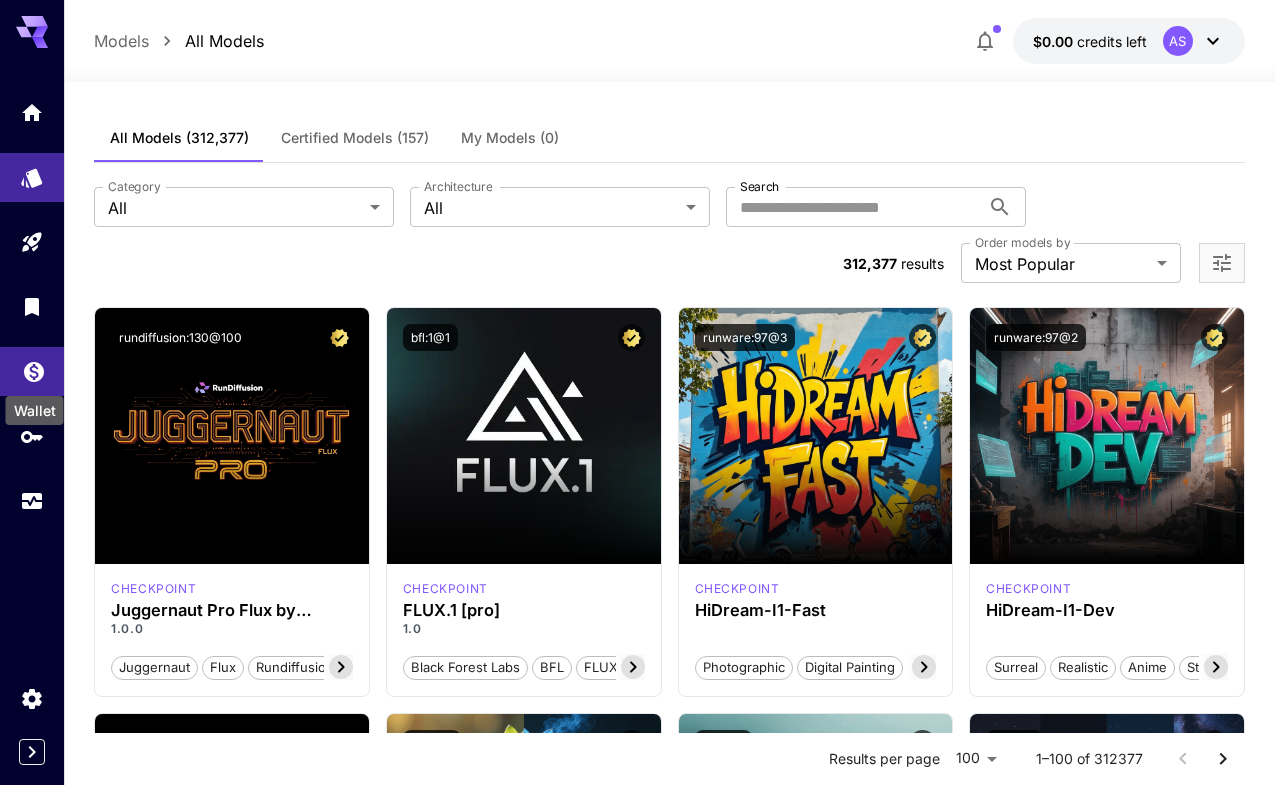 click on "Wallet" at bounding box center (35, 404) 